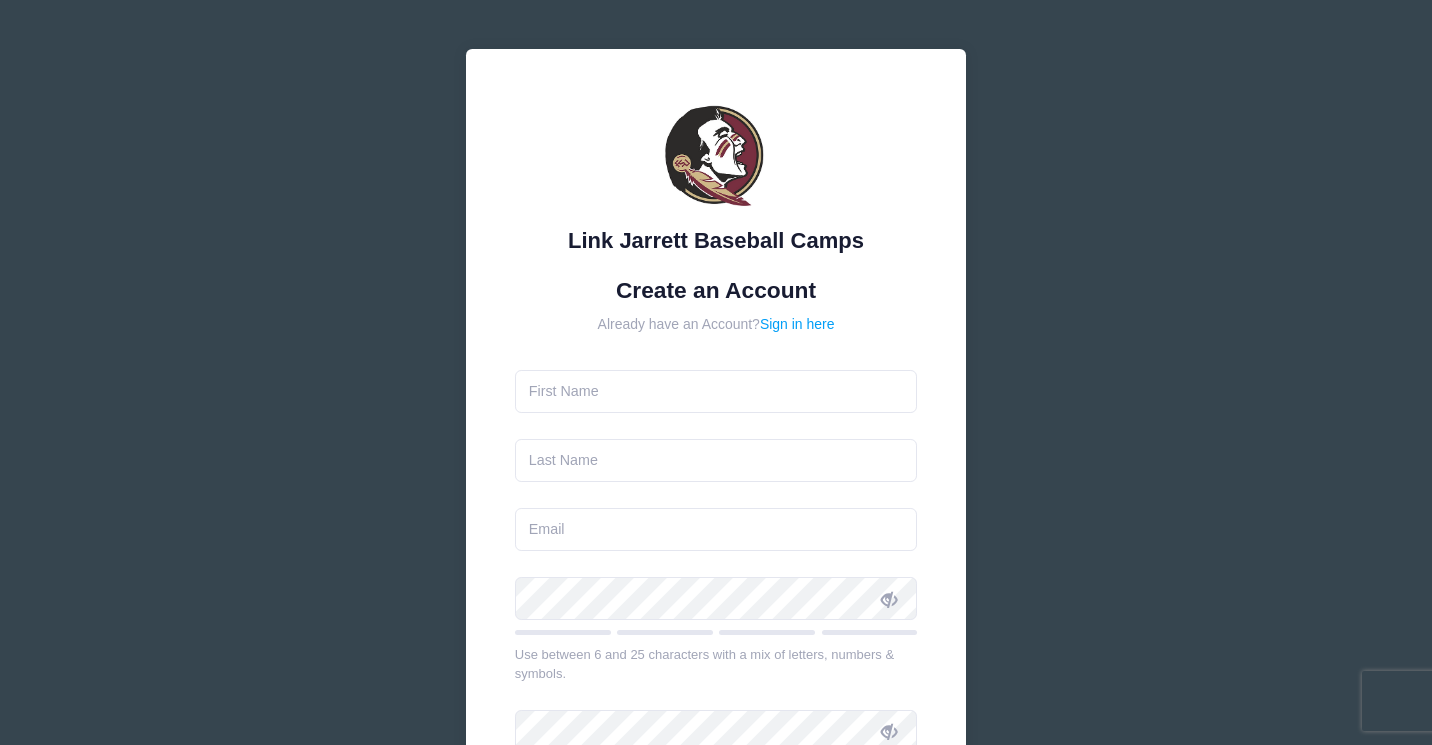scroll, scrollTop: 0, scrollLeft: 0, axis: both 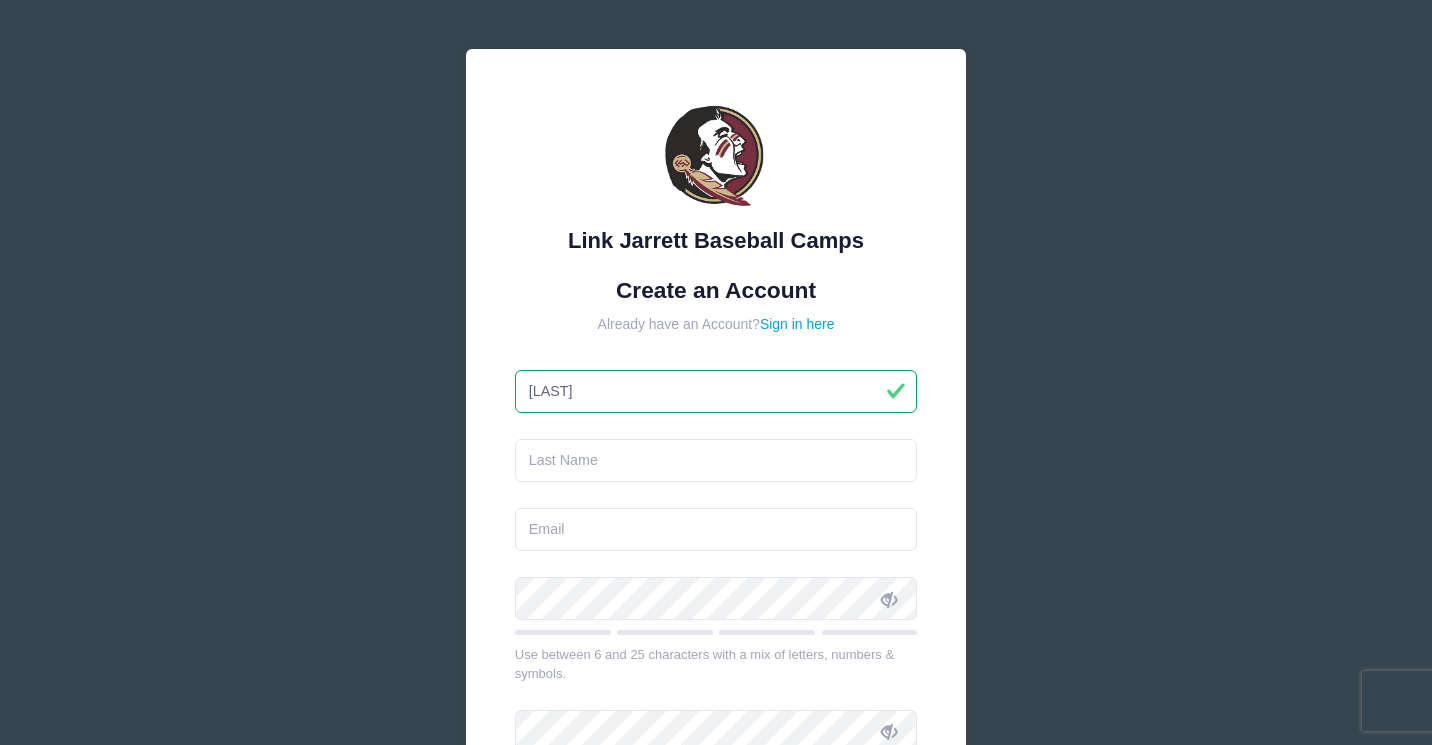 type on "Allen" 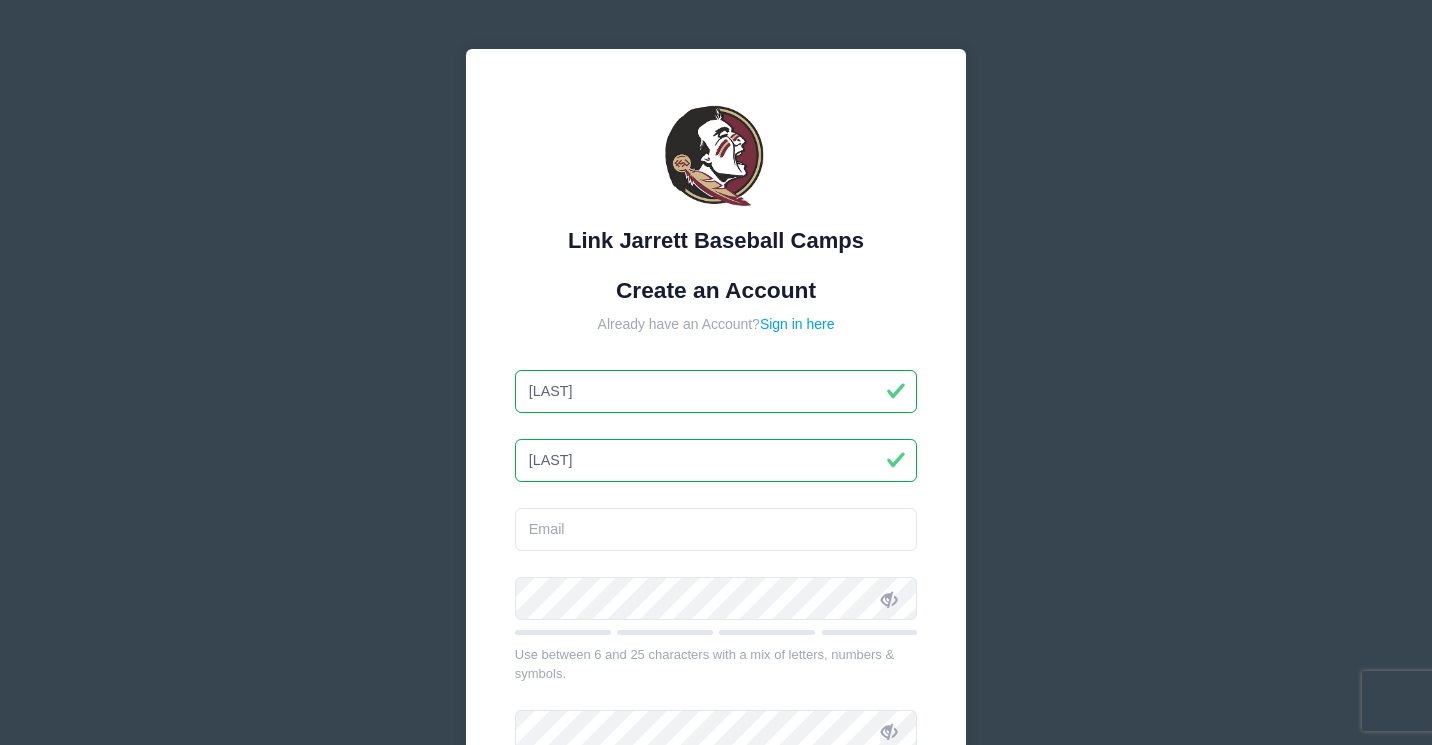 type on "Norris" 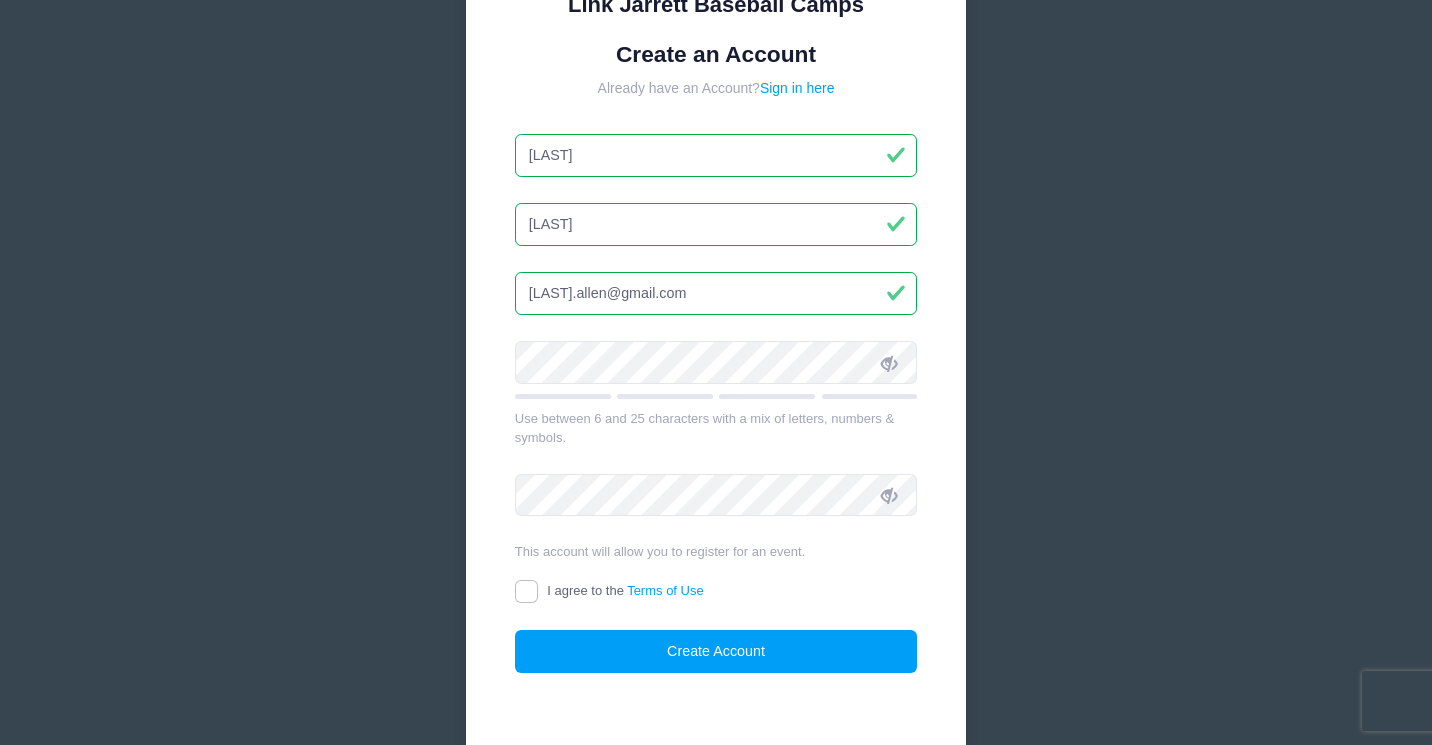 scroll, scrollTop: 242, scrollLeft: 0, axis: vertical 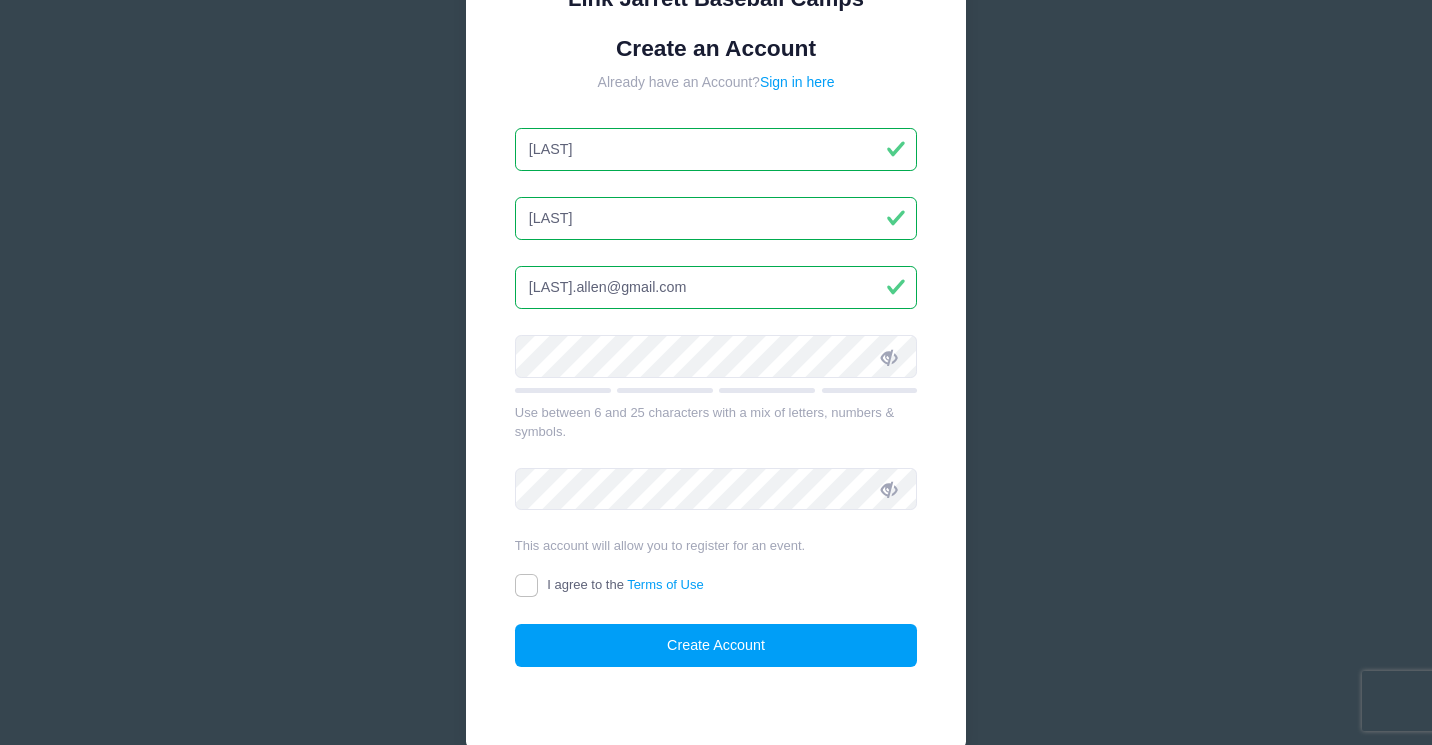 type on "[EMAIL]" 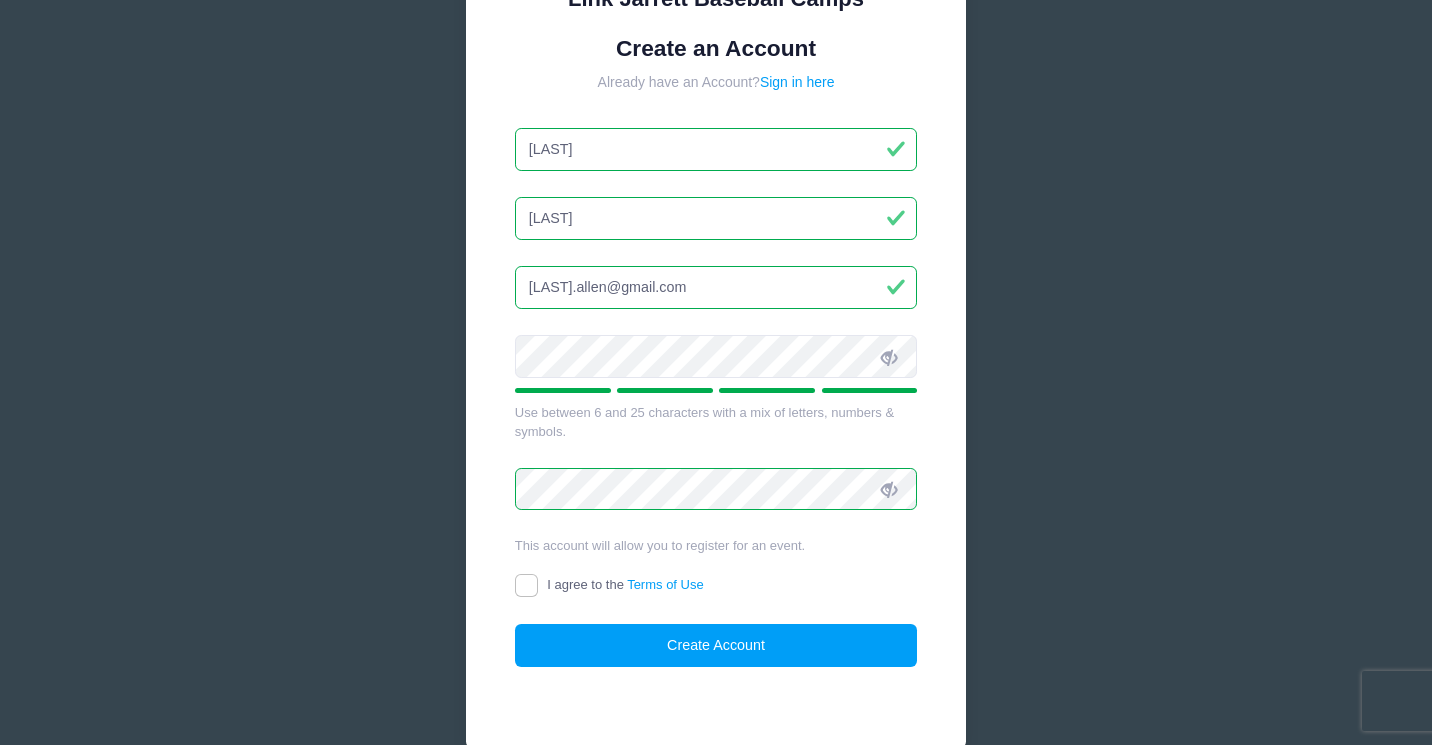 click on "I agree to the
Terms of Use" at bounding box center [526, 585] 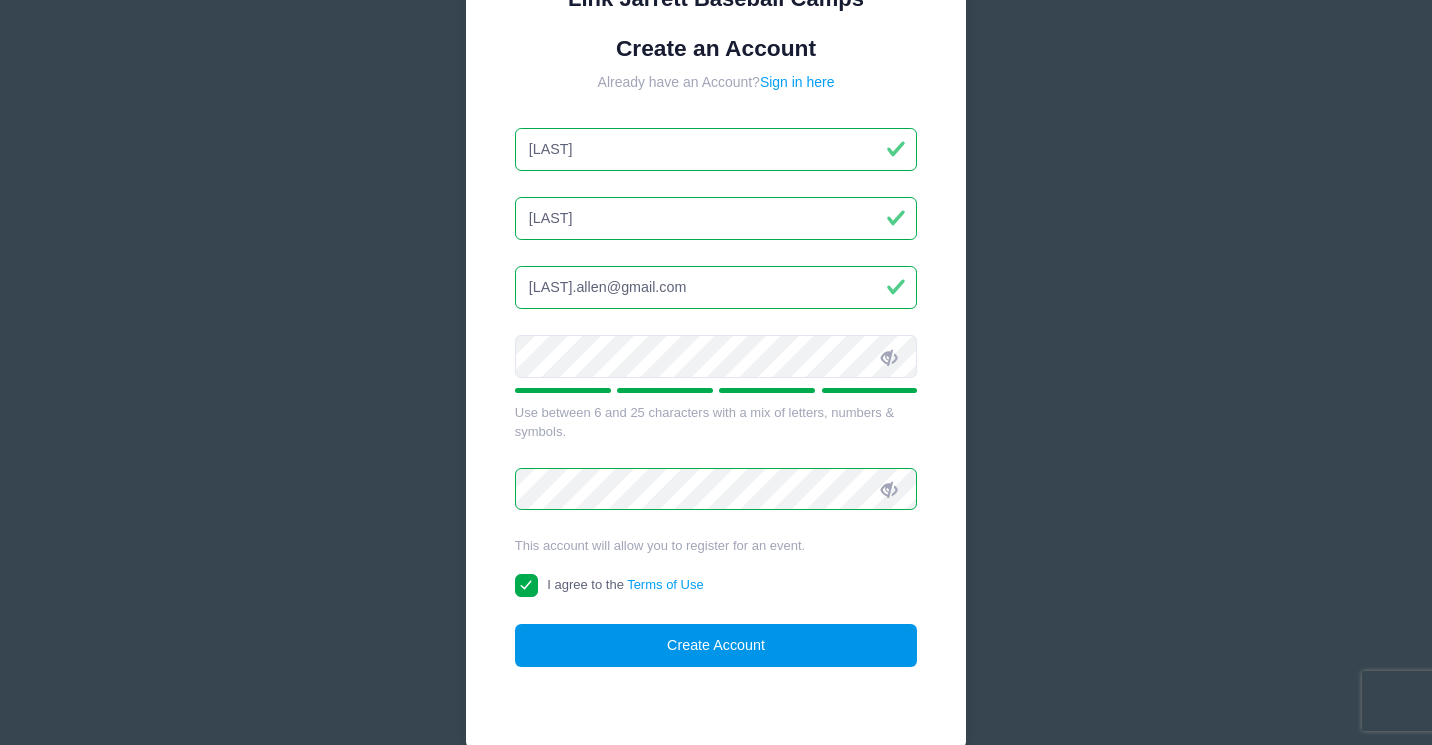 click on "Create Account" at bounding box center (716, 645) 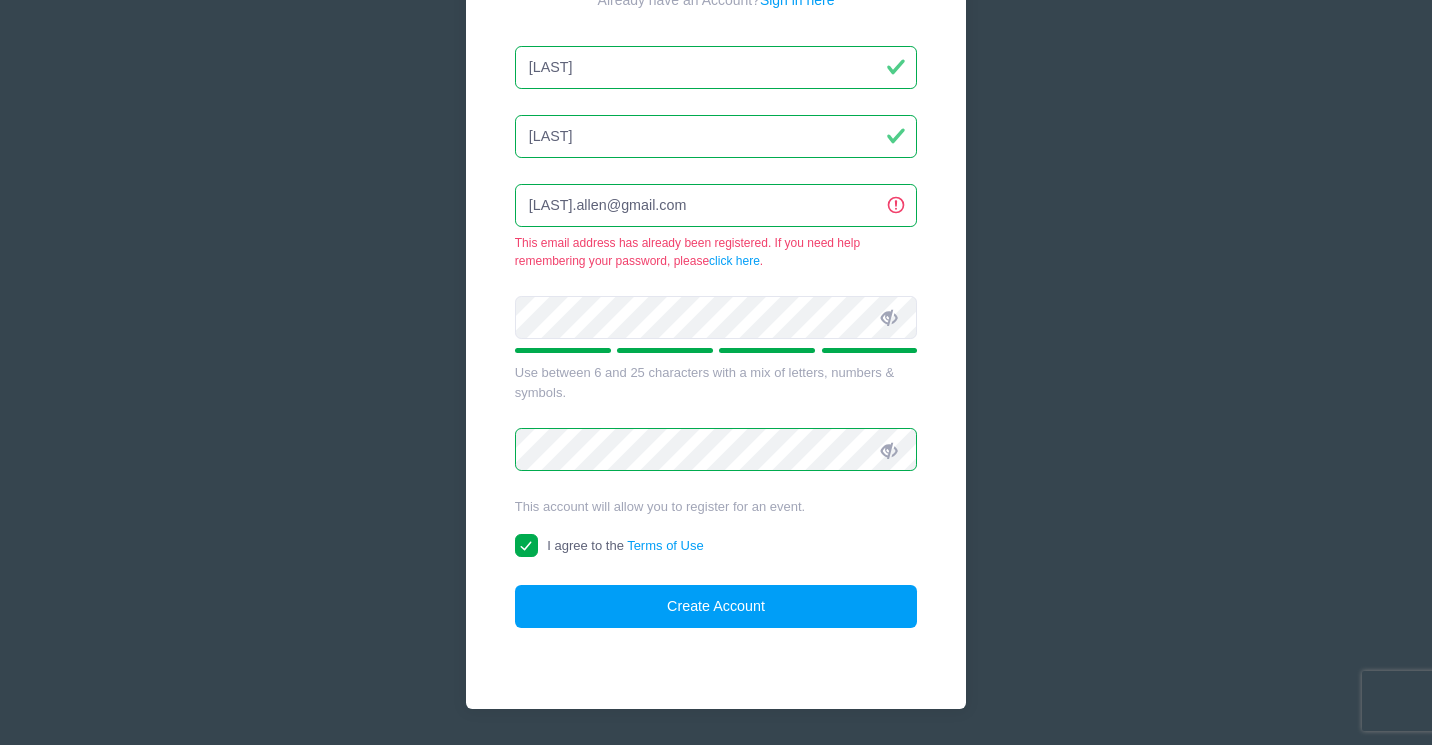 scroll, scrollTop: 322, scrollLeft: 0, axis: vertical 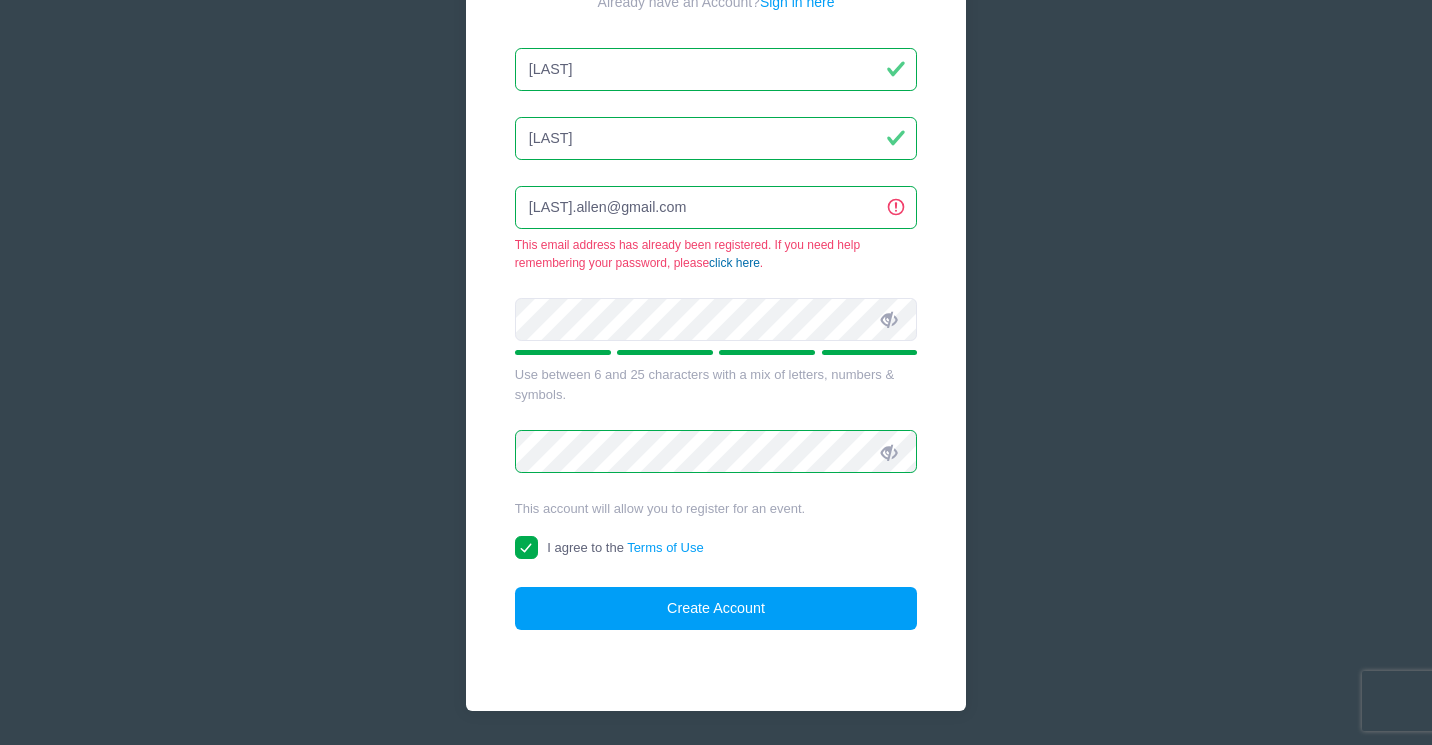 click on "click here" at bounding box center (734, 263) 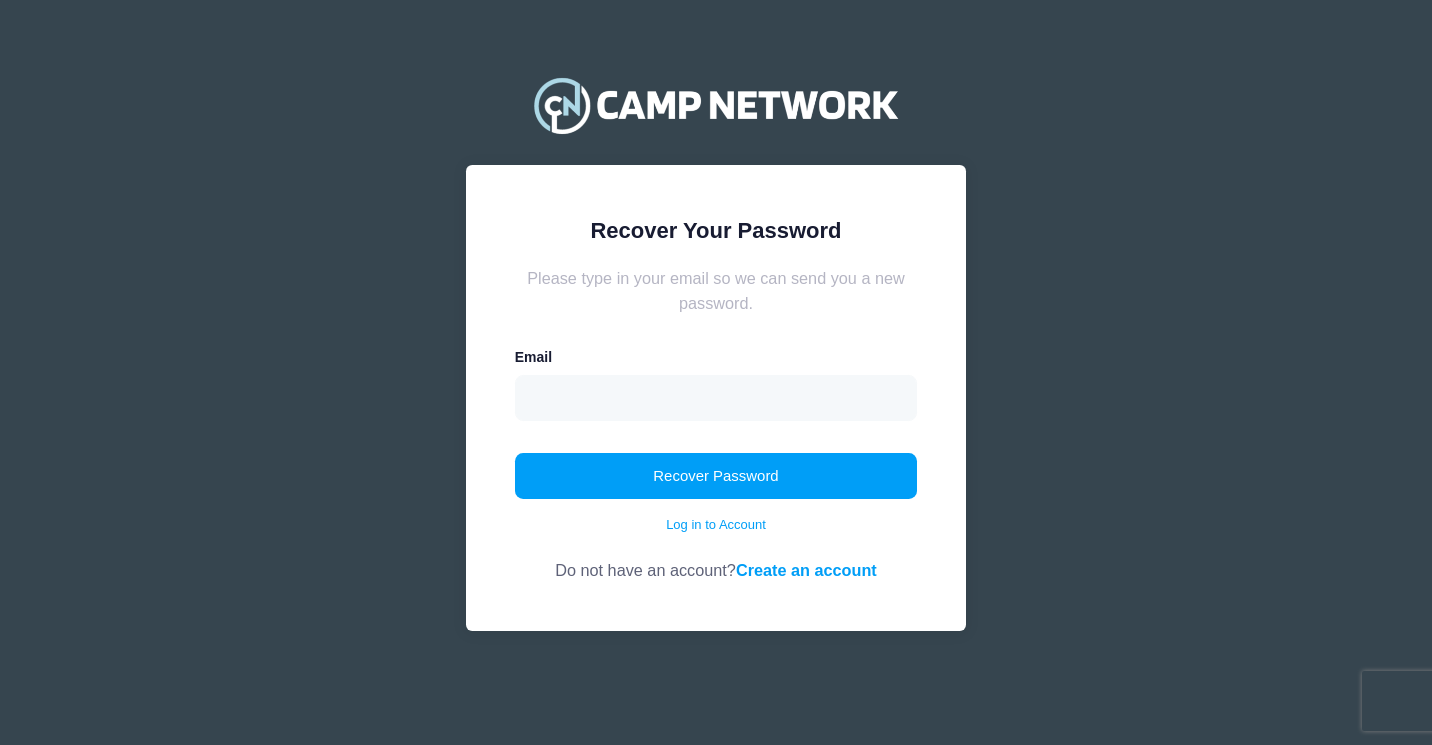 scroll, scrollTop: 0, scrollLeft: 0, axis: both 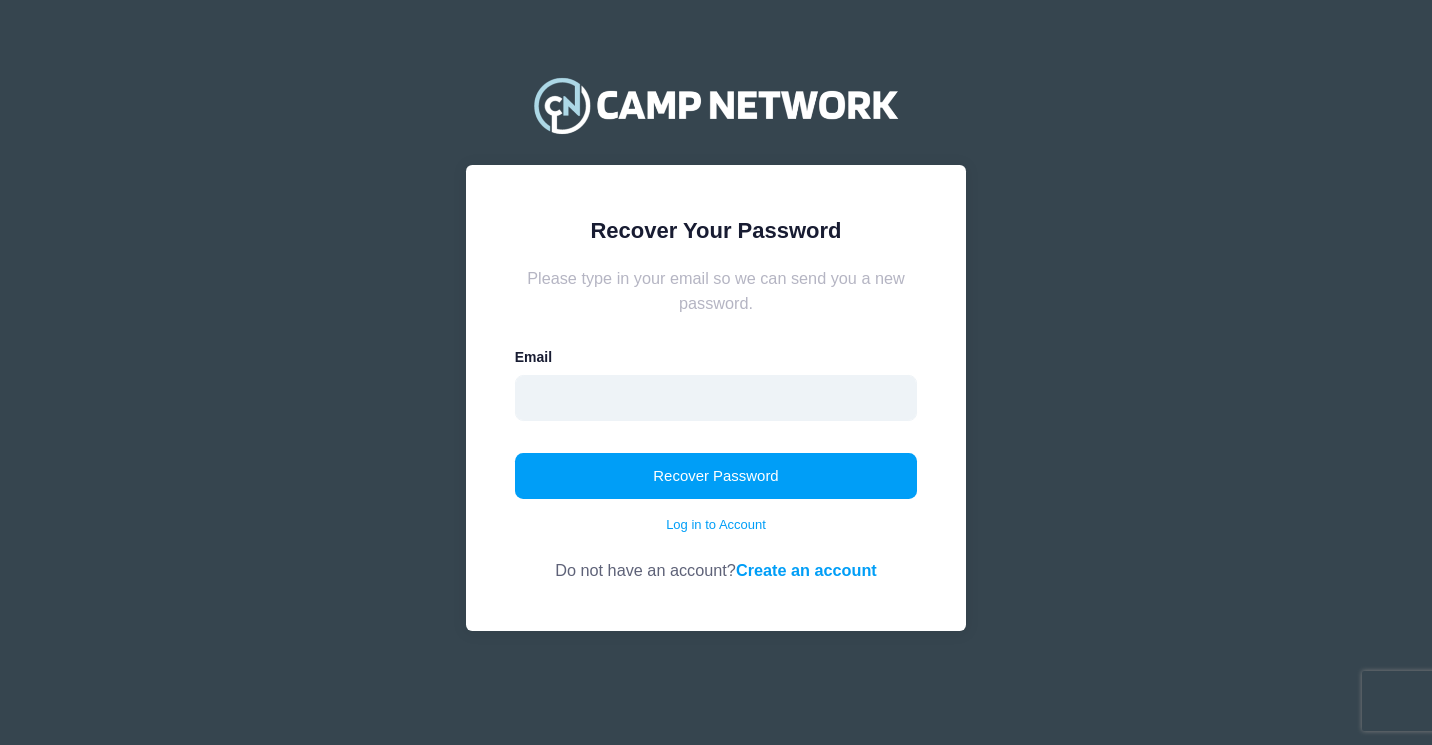 click at bounding box center [716, 398] 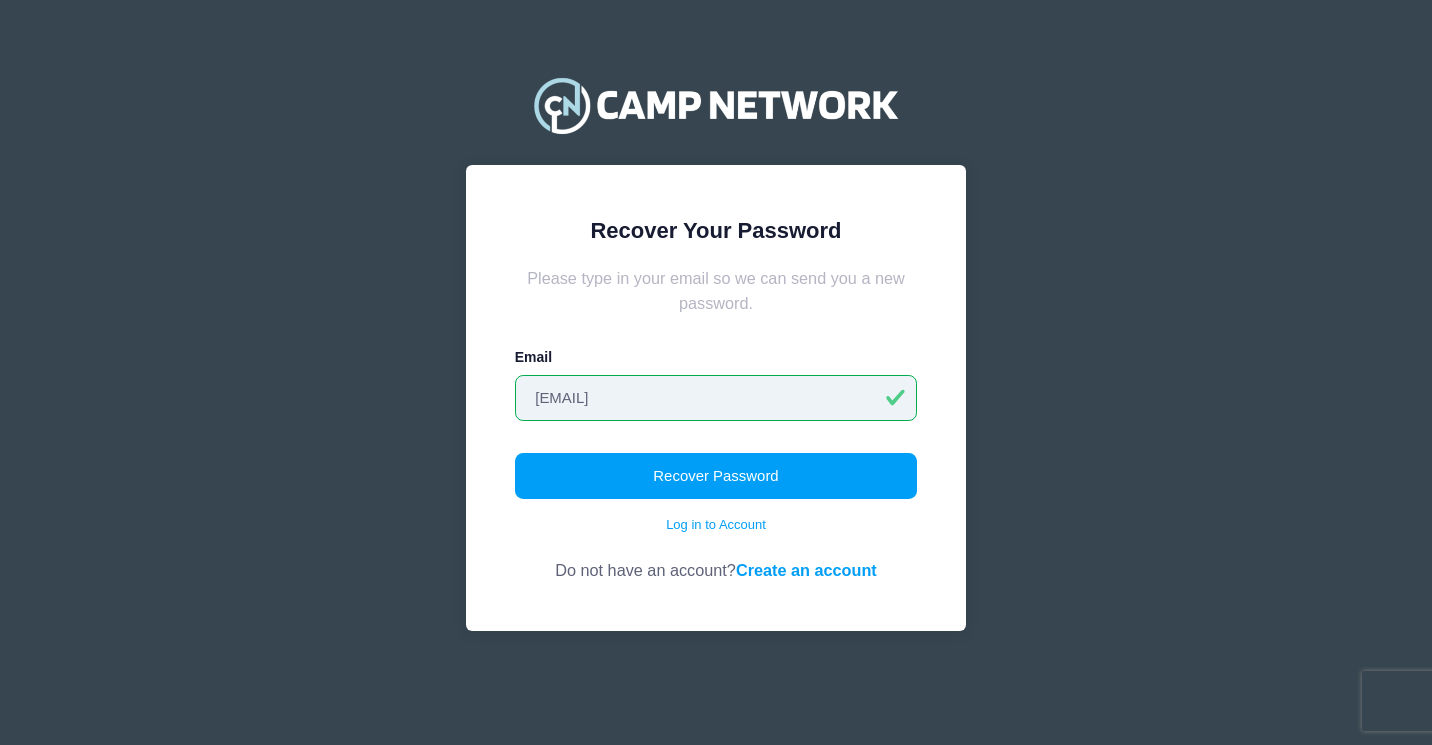 type on "[EMAIL]" 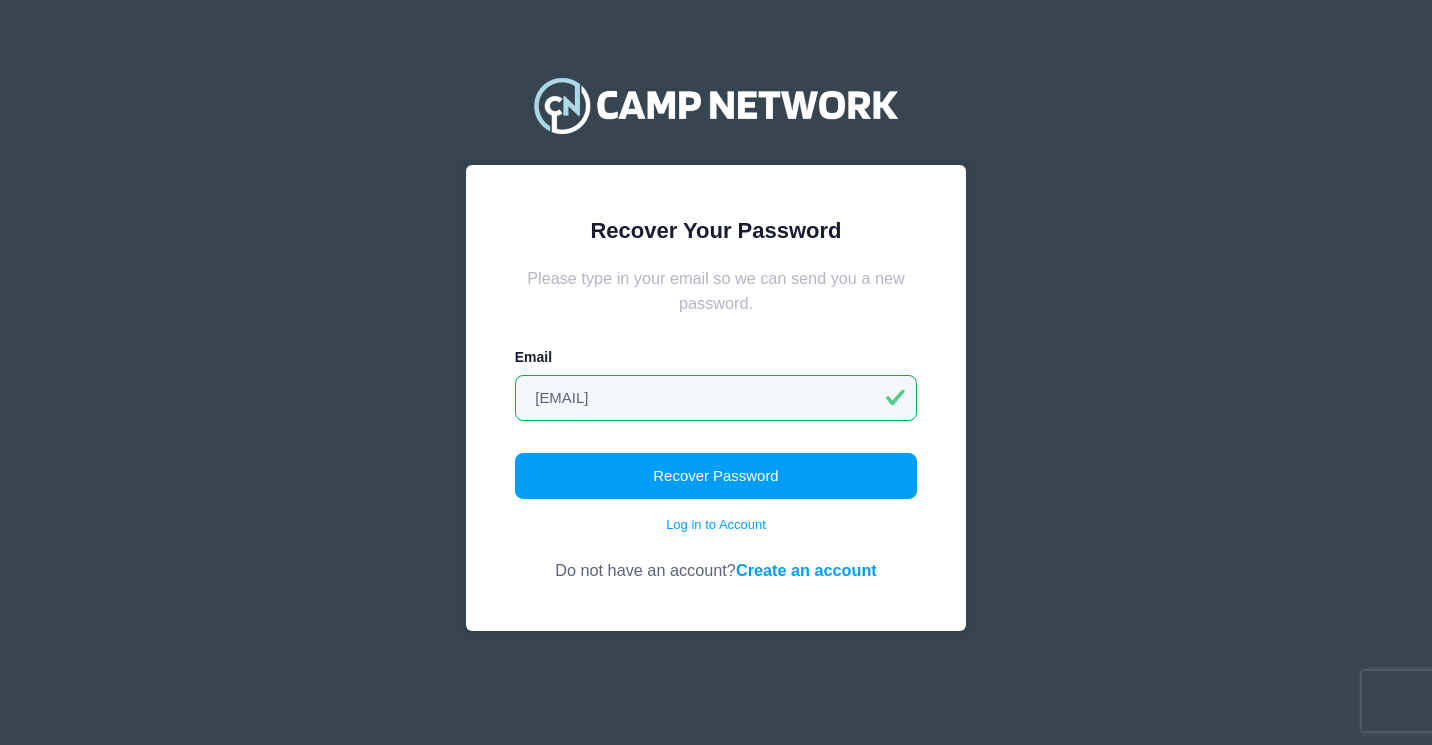 click on "Please type in your email so we can send you a new password.
Email
[EMAIL]
Recover Password
Log in to Account
Do not have an account?  Create an account" at bounding box center [716, 424] 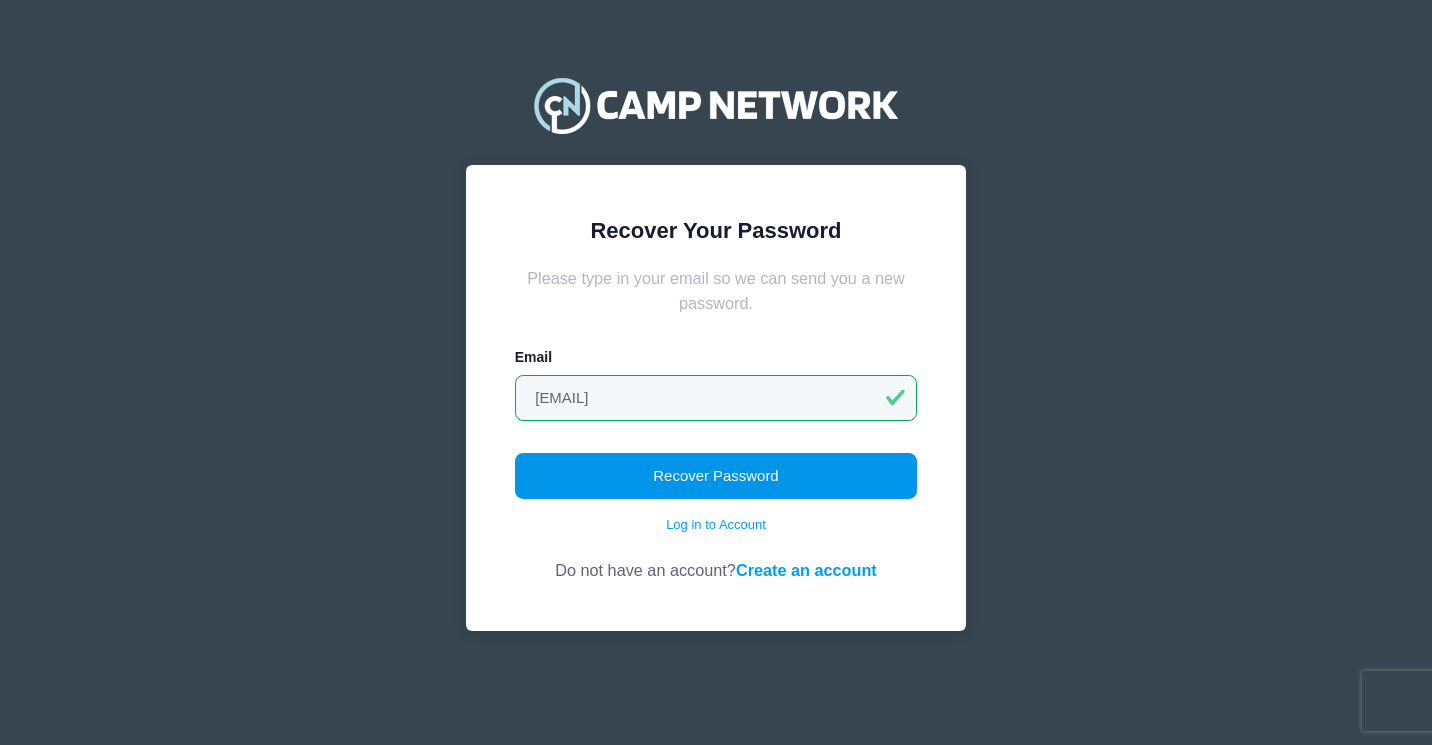 click on "Recover Password" at bounding box center (716, 476) 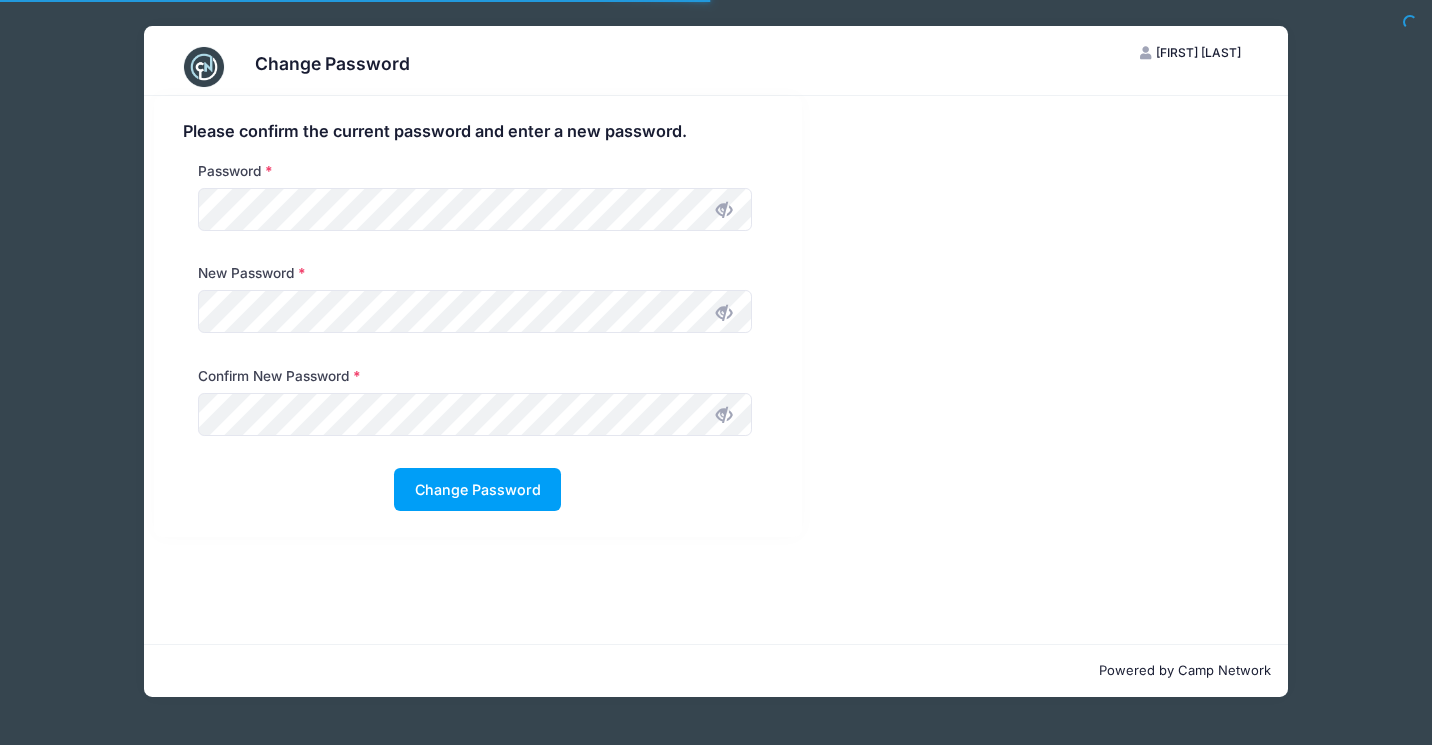 scroll, scrollTop: 0, scrollLeft: 0, axis: both 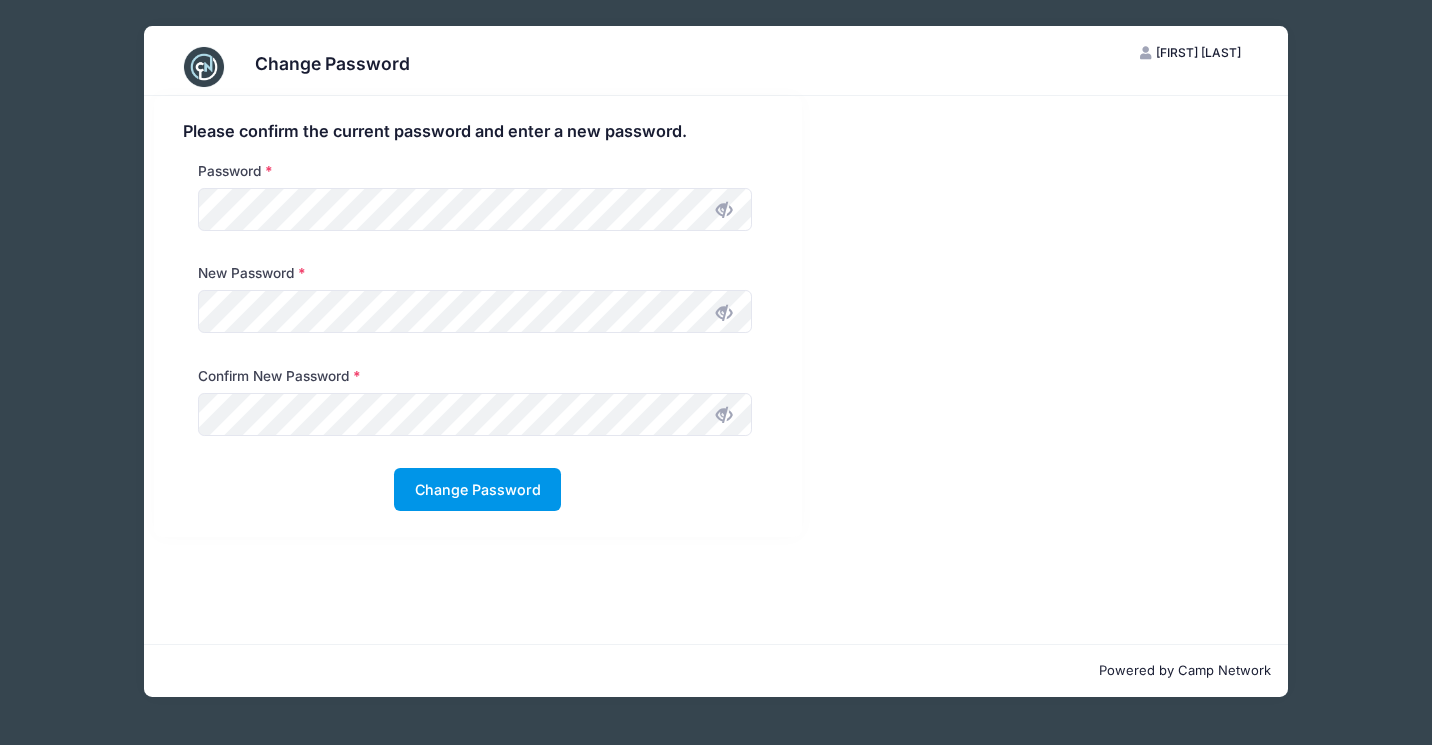 click on "Change Password" at bounding box center (477, 489) 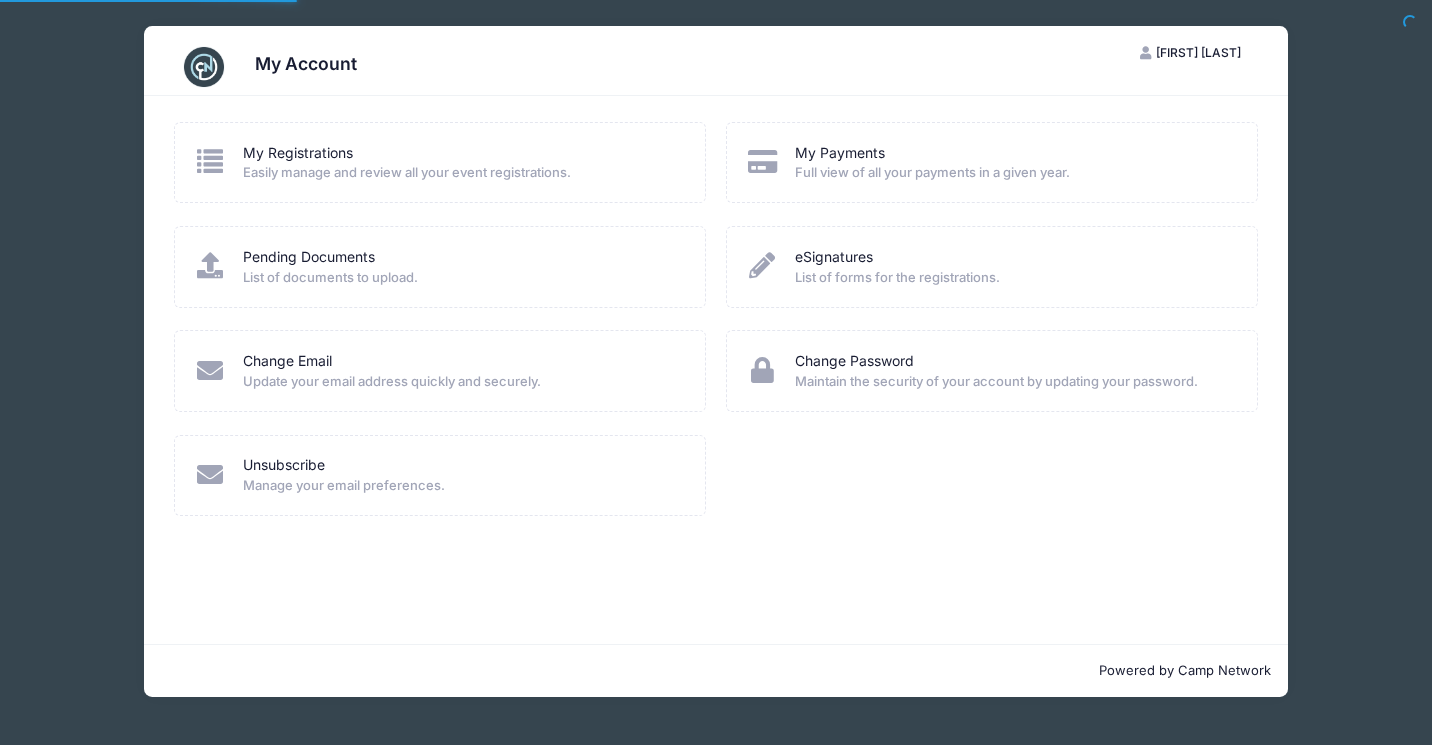 scroll, scrollTop: 0, scrollLeft: 0, axis: both 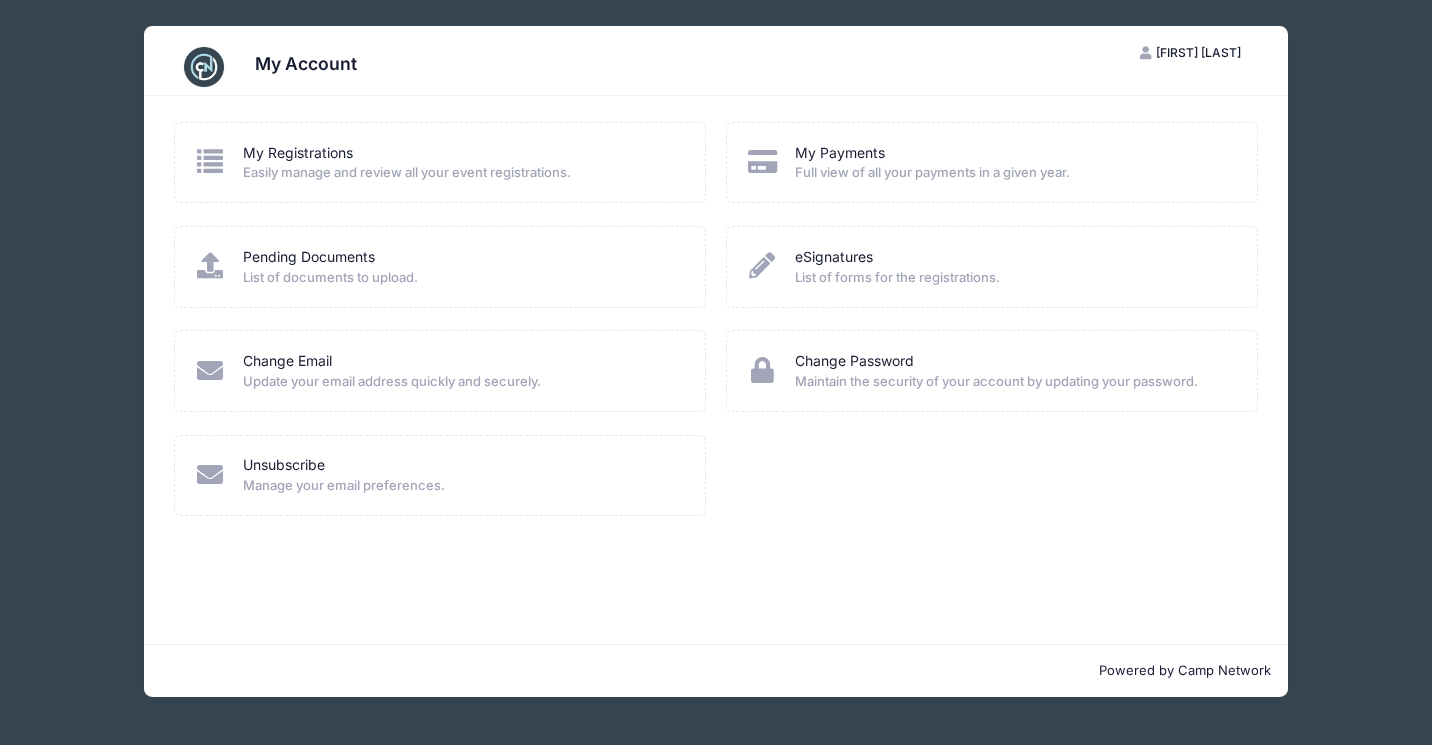 click on "Easily manage and review all your event registrations." at bounding box center (461, 173) 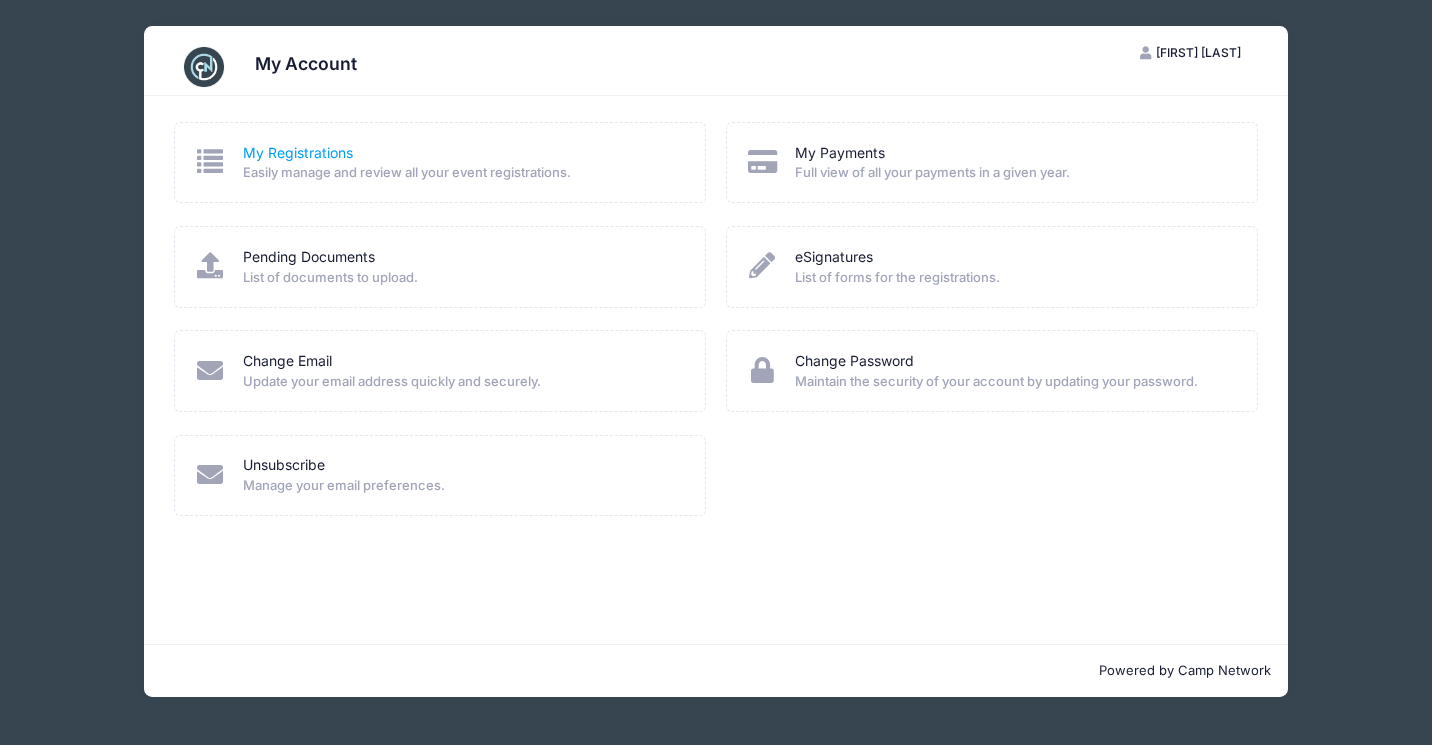 click on "My Registrations" at bounding box center [298, 153] 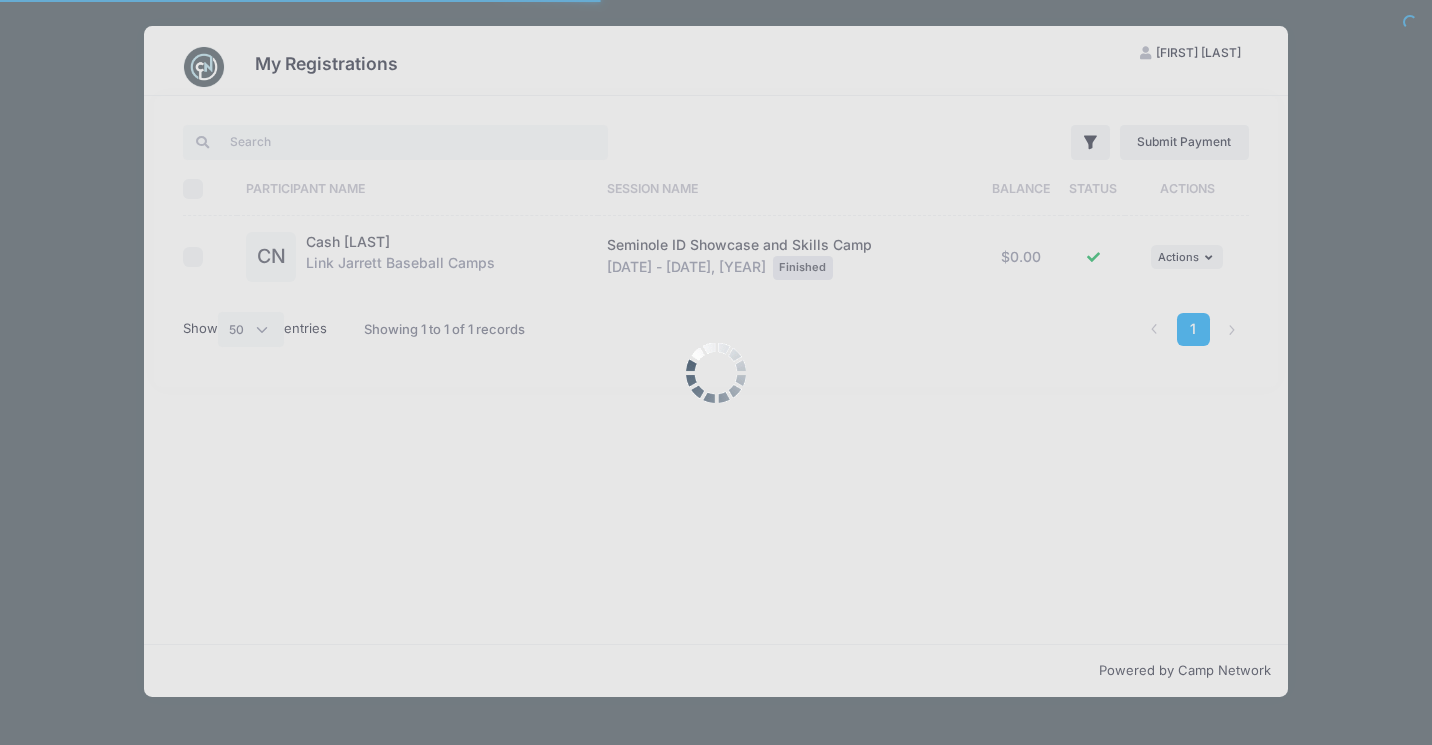 select on "50" 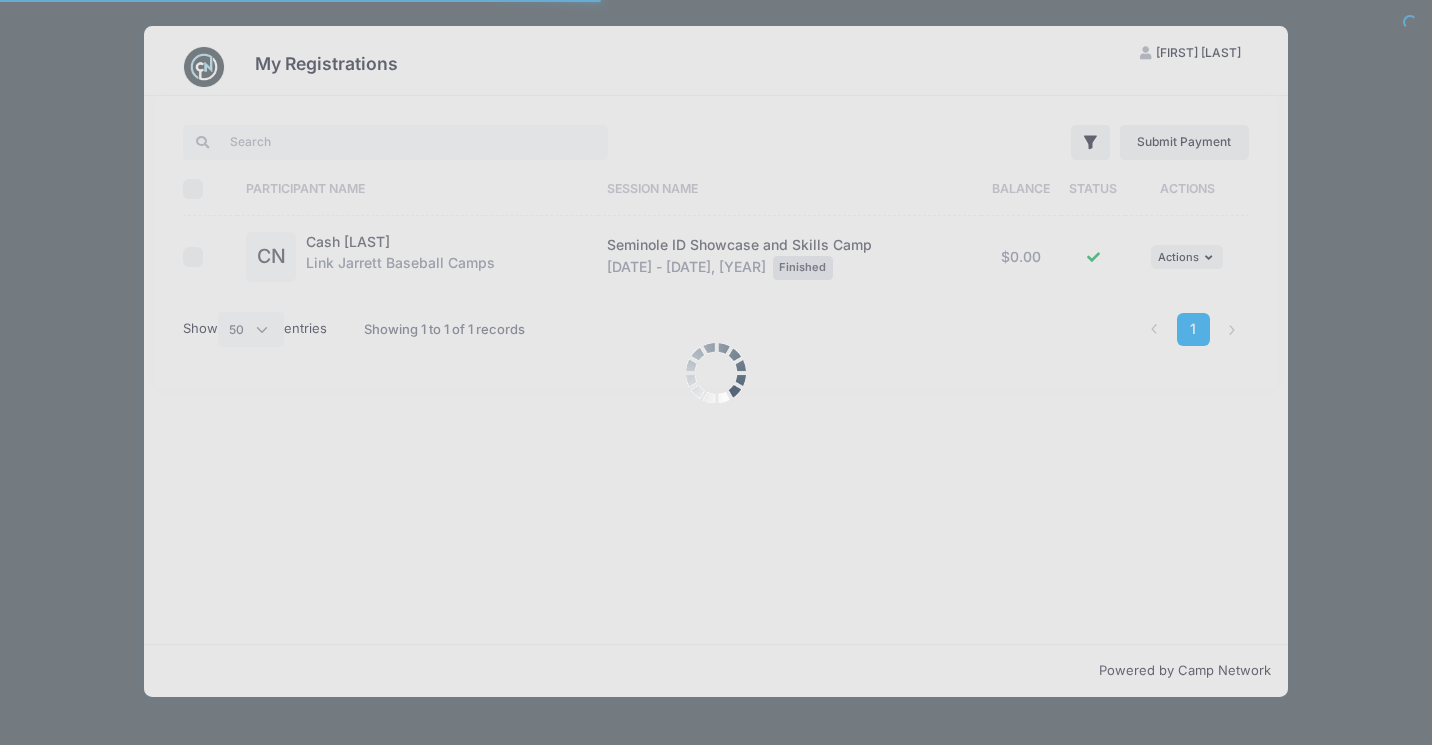 scroll, scrollTop: 0, scrollLeft: 0, axis: both 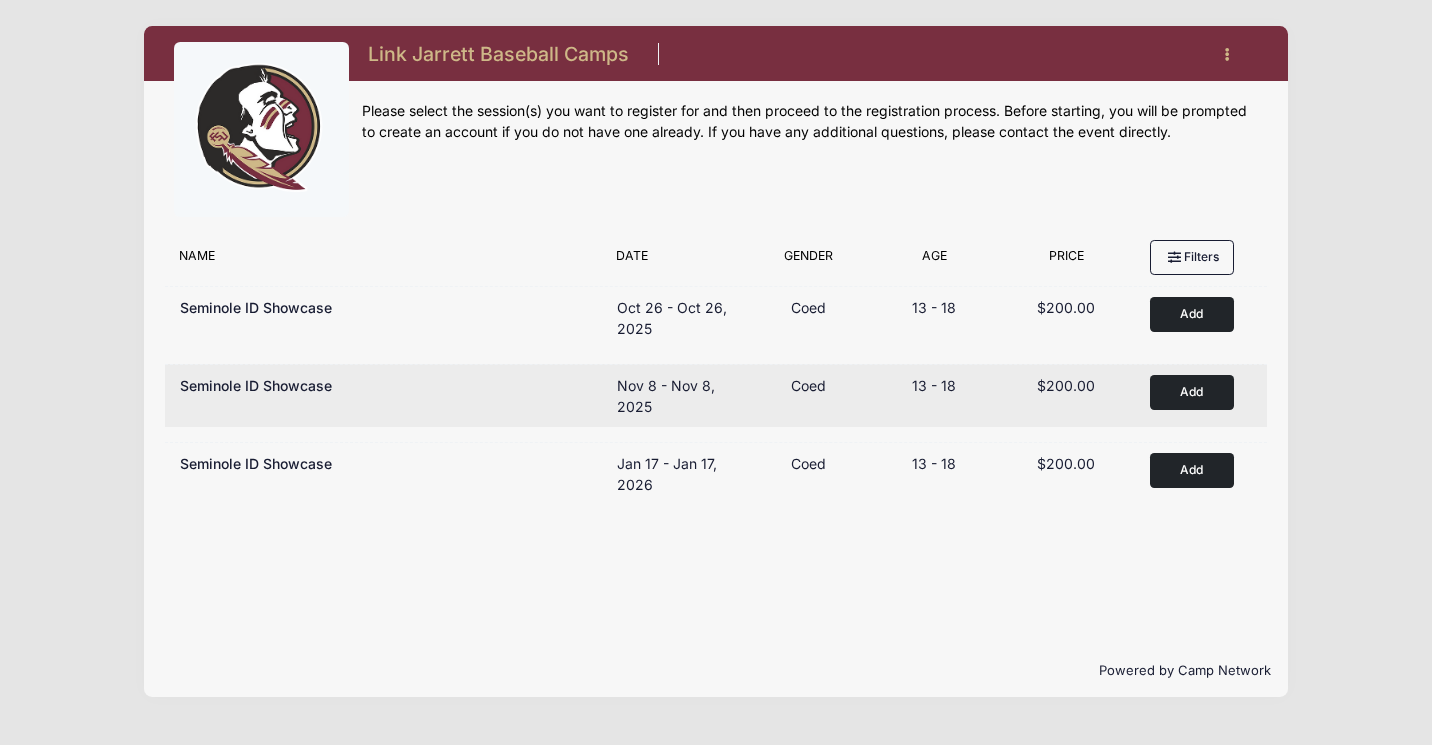 click on "Add  to Cart" at bounding box center (1192, 392) 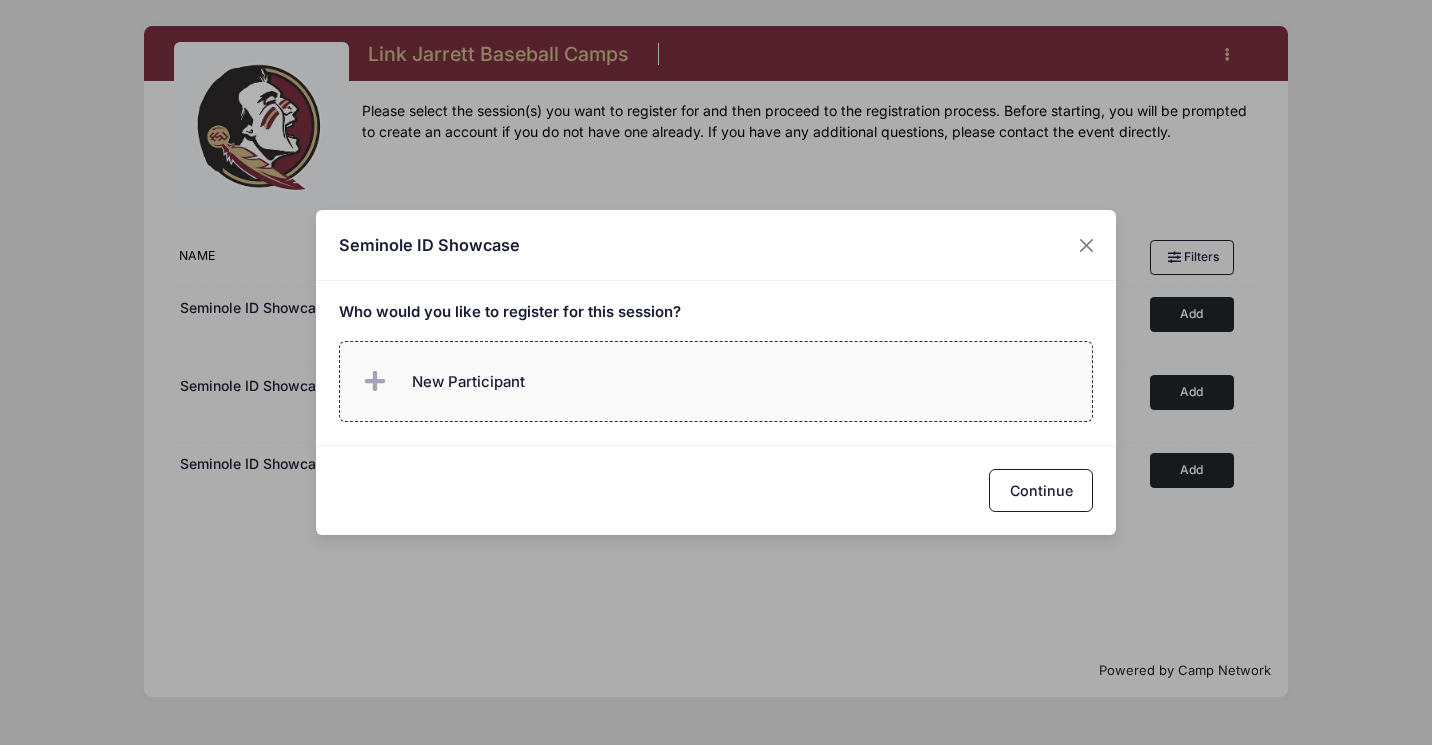click on "New Participant" at bounding box center [716, 381] 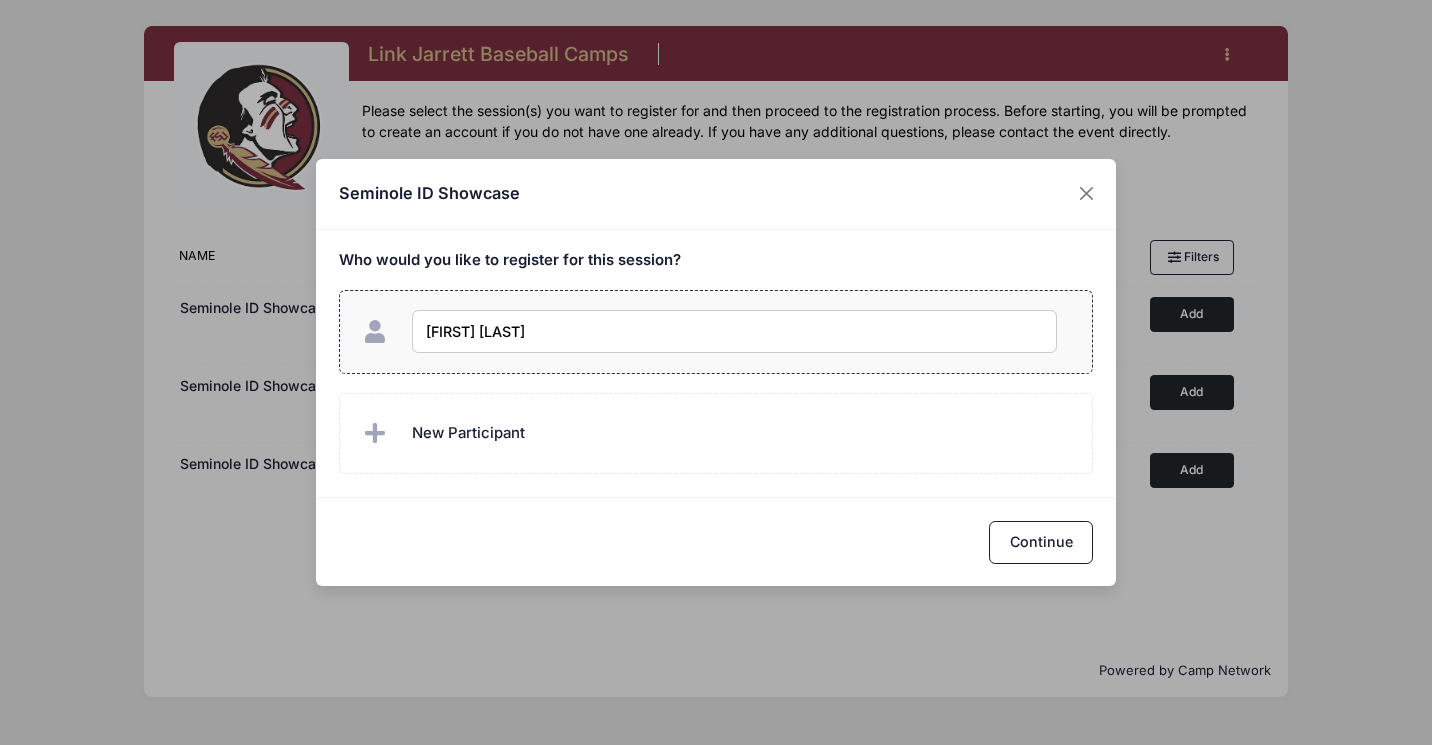 type on "Cash Norris" 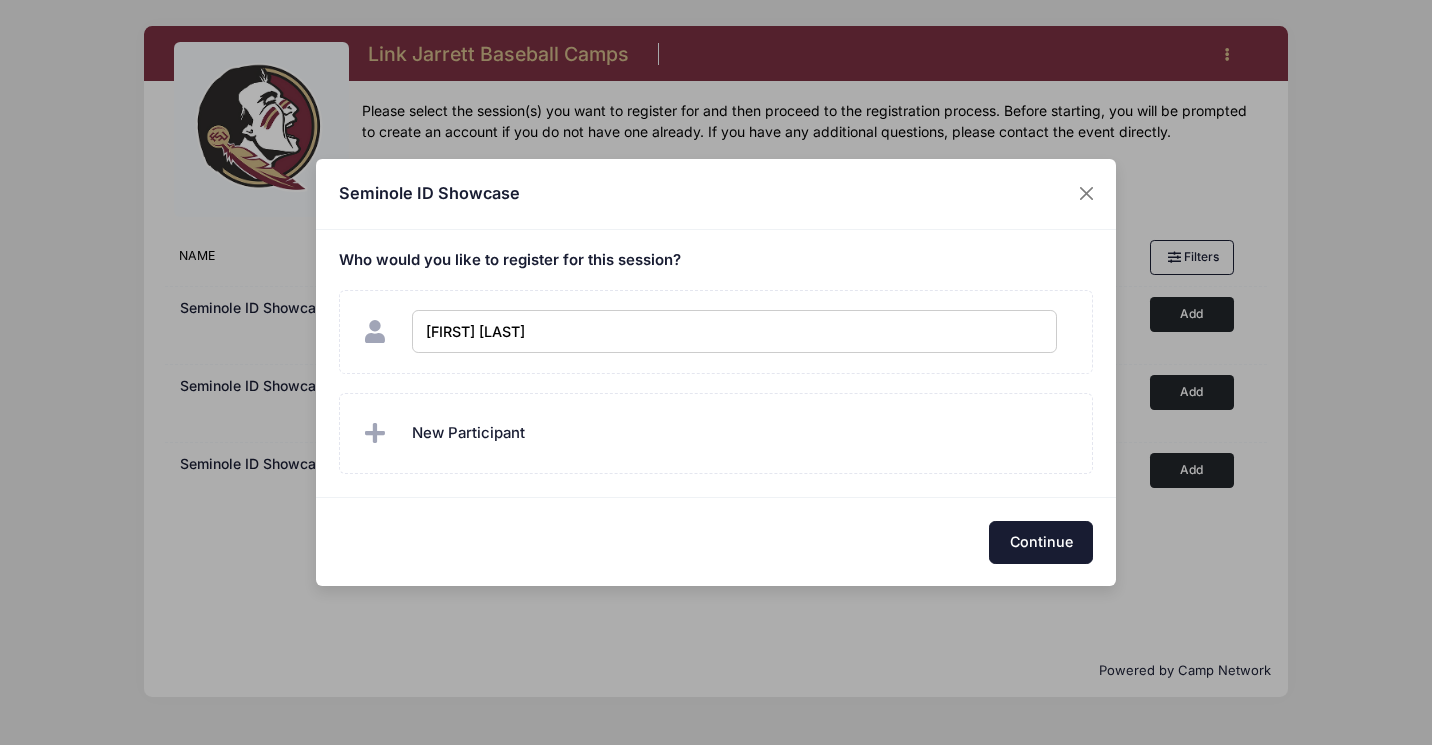 checkbox on "true" 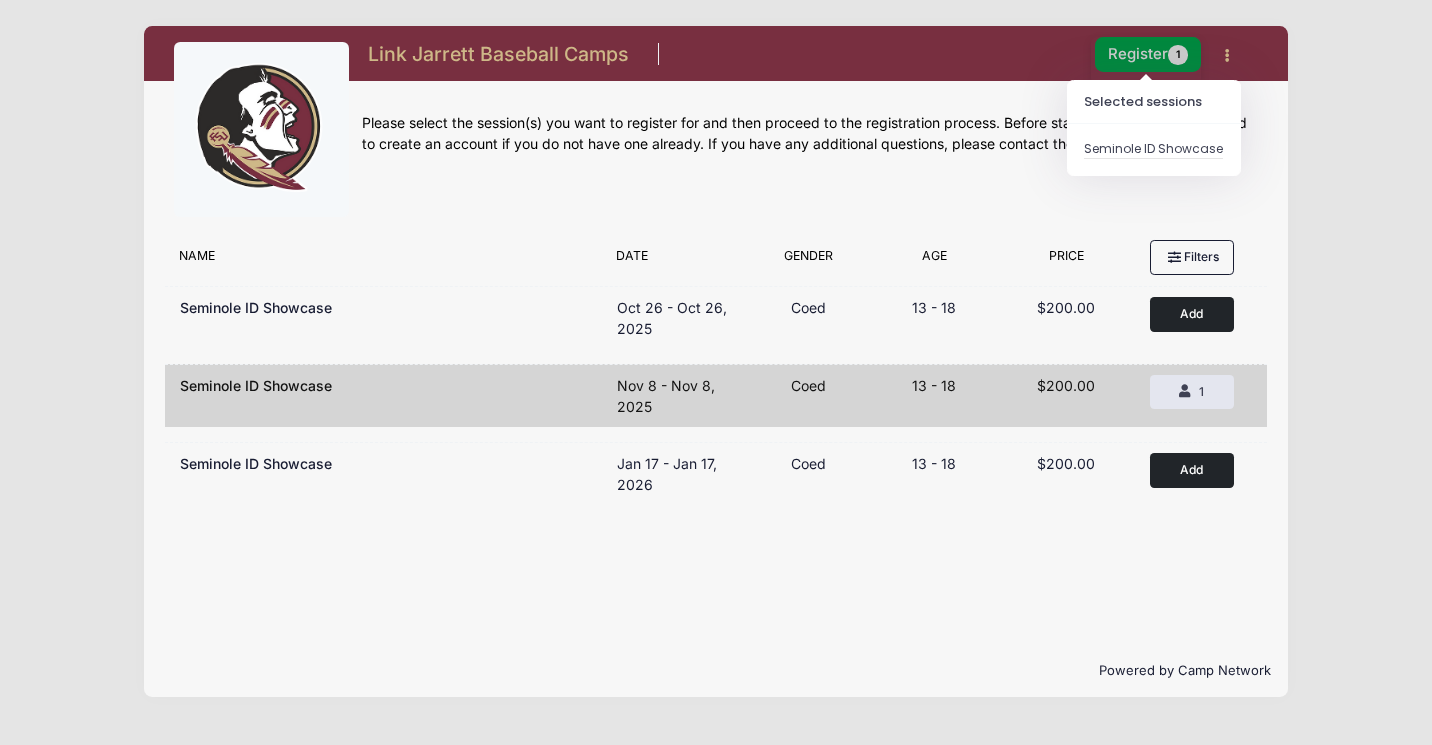 click on "Register  1" at bounding box center (1148, 54) 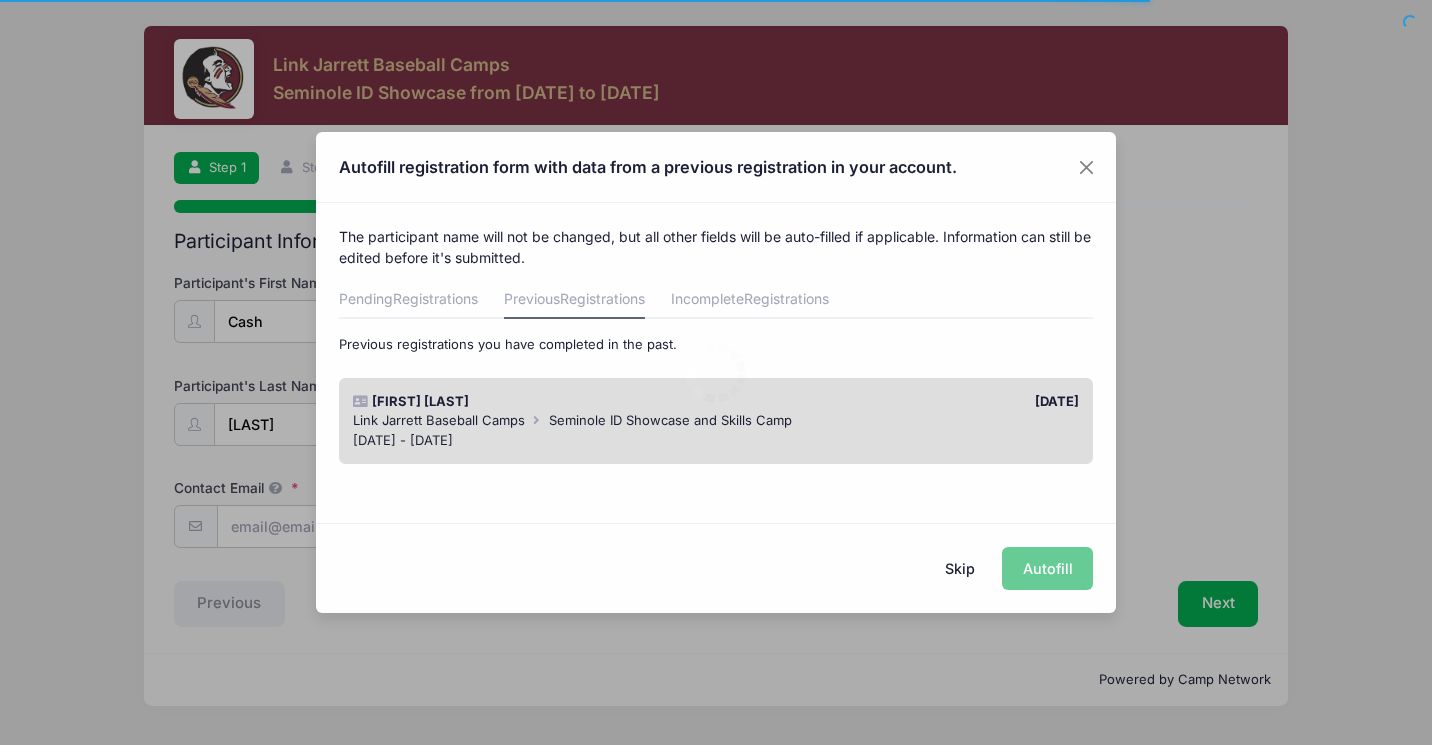 scroll, scrollTop: 0, scrollLeft: 0, axis: both 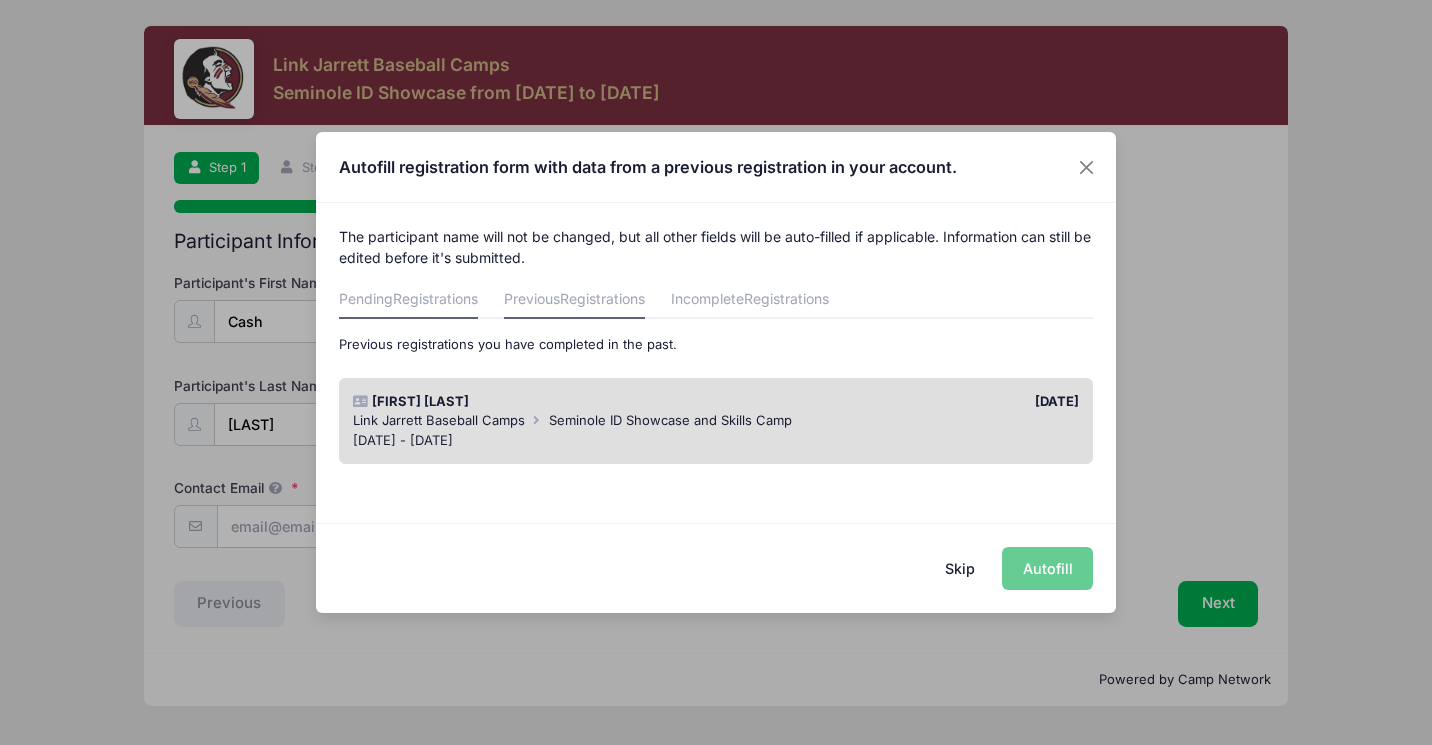 click on "Registrations" at bounding box center (435, 298) 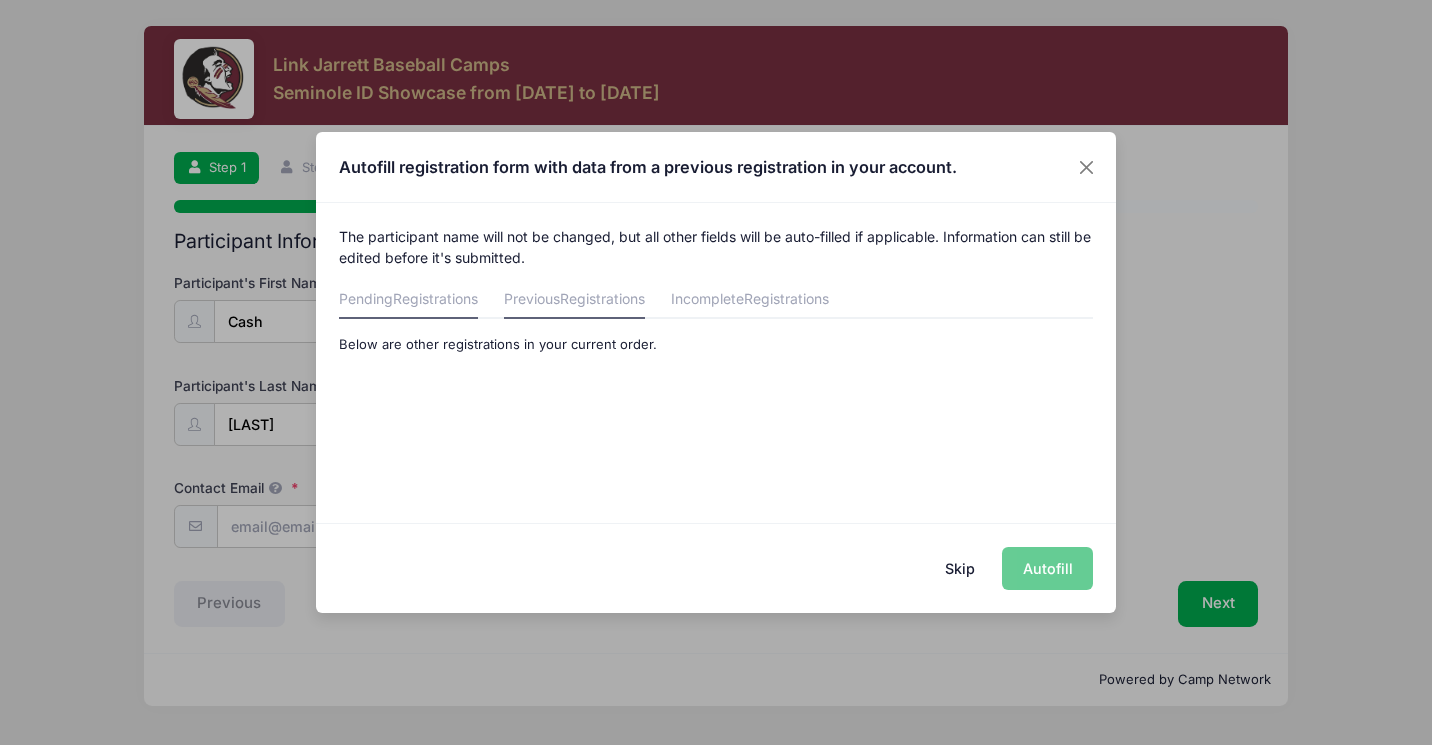 click on "Registrations" at bounding box center [602, 298] 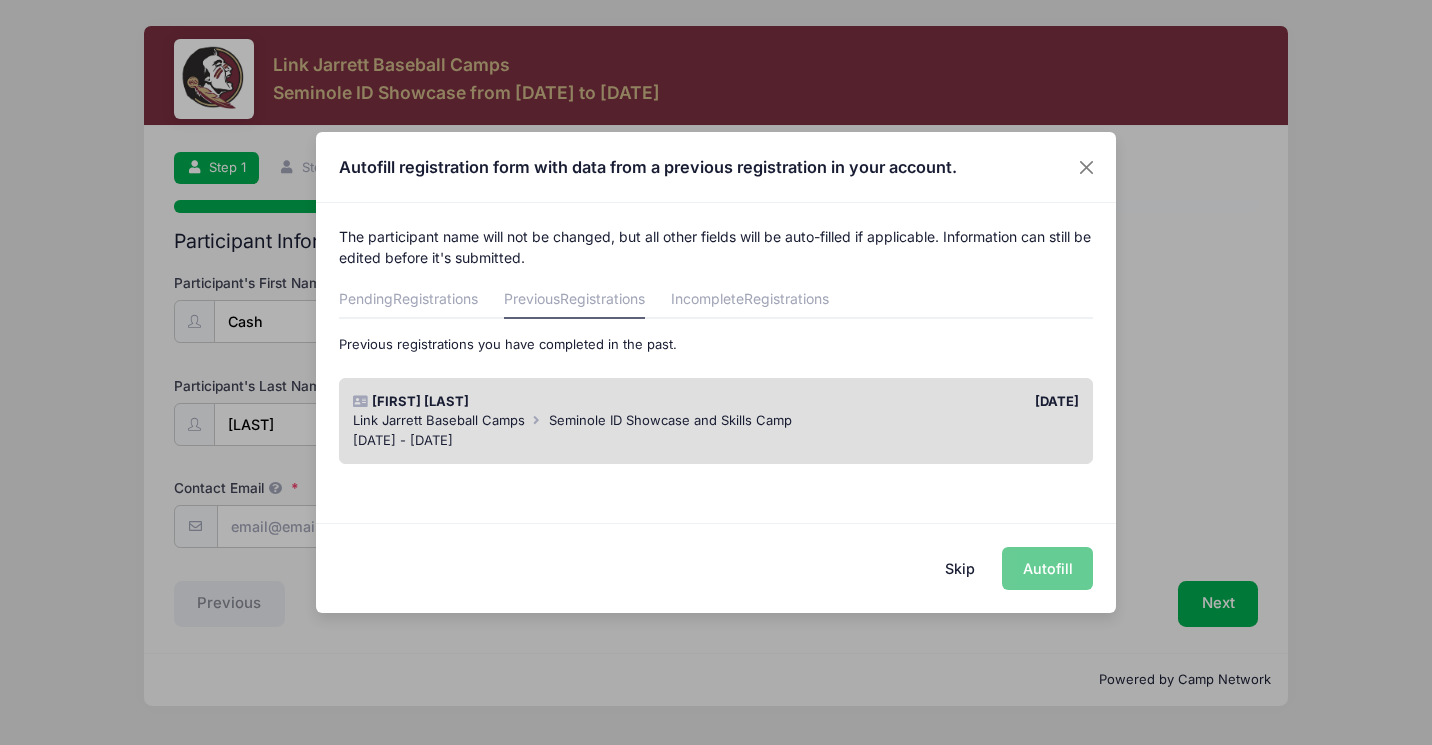 click on "Skip
Autofill" at bounding box center [716, 567] 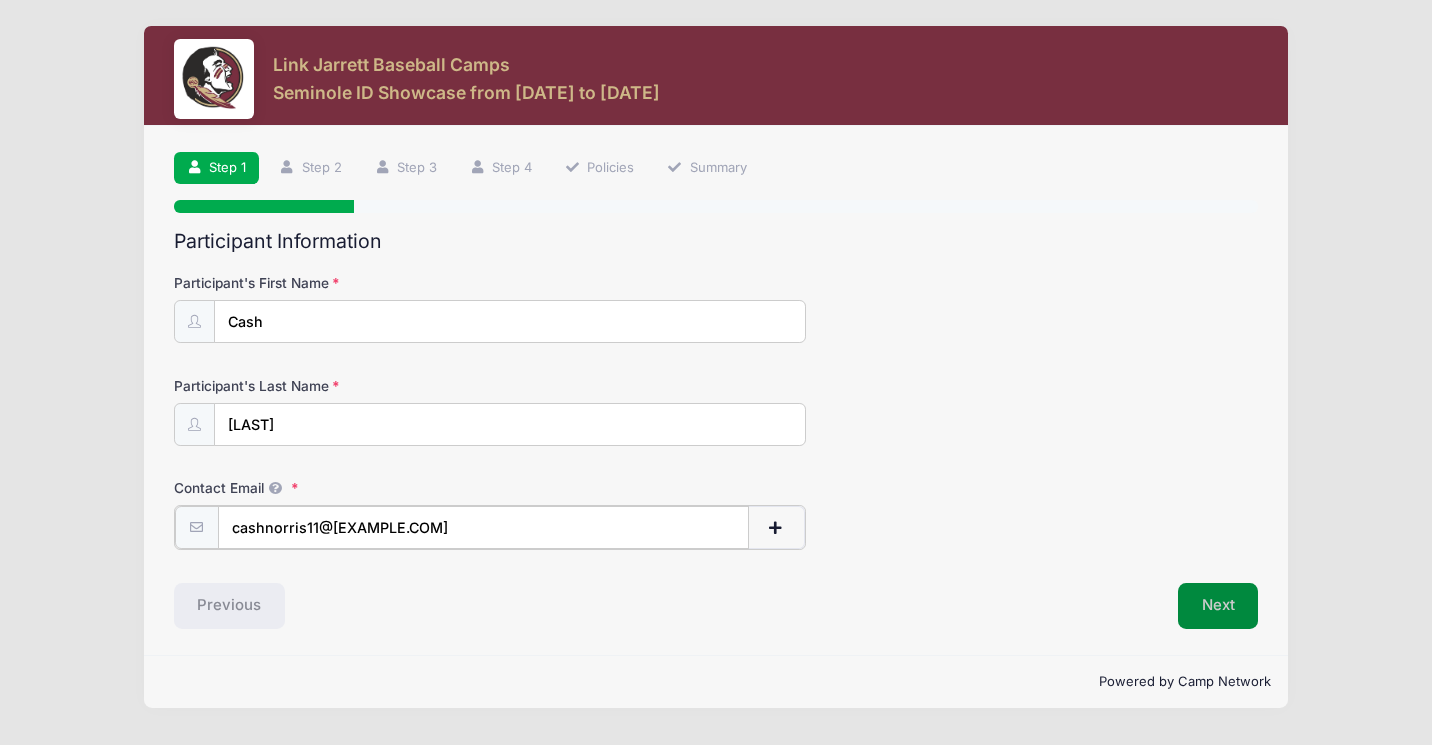 type on "cashnorris11@[EXAMPLE.COM]" 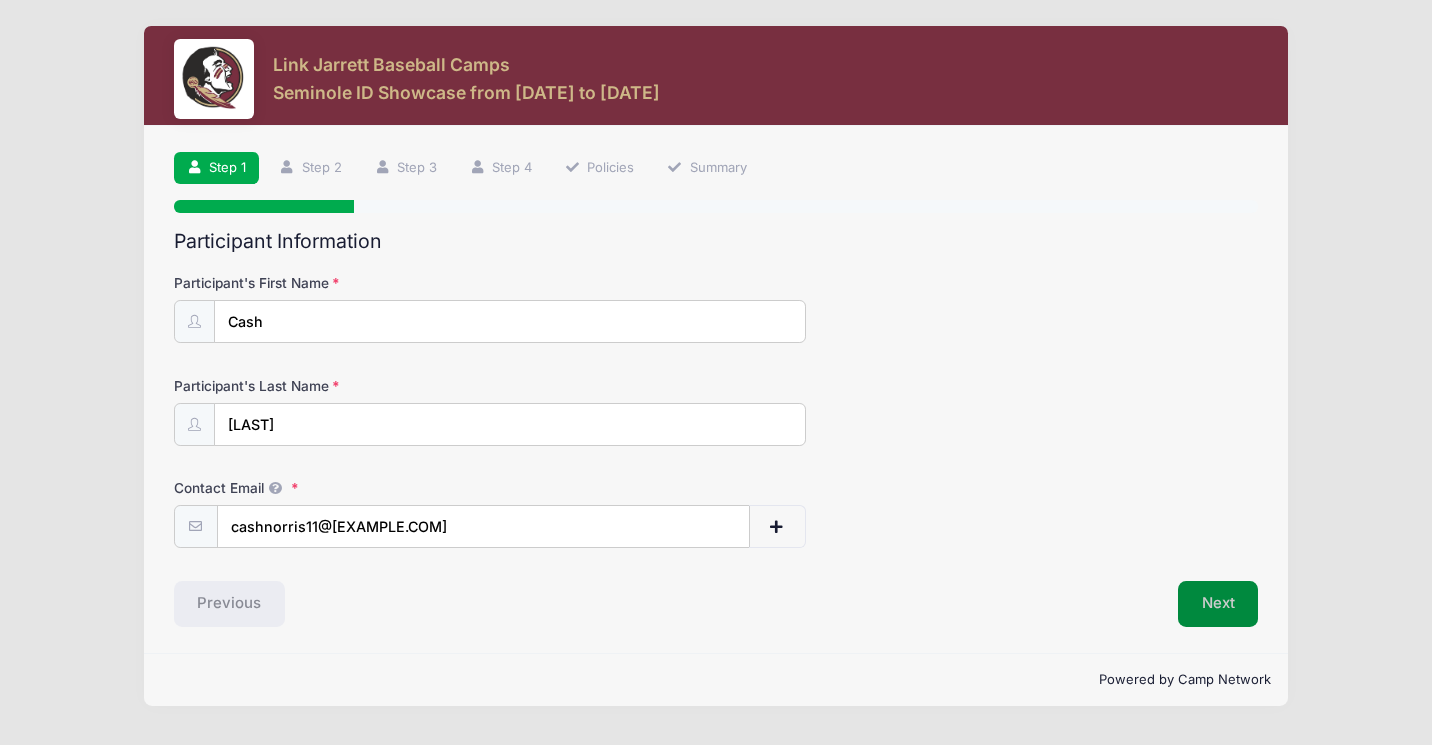 click on "Next" at bounding box center [1218, 604] 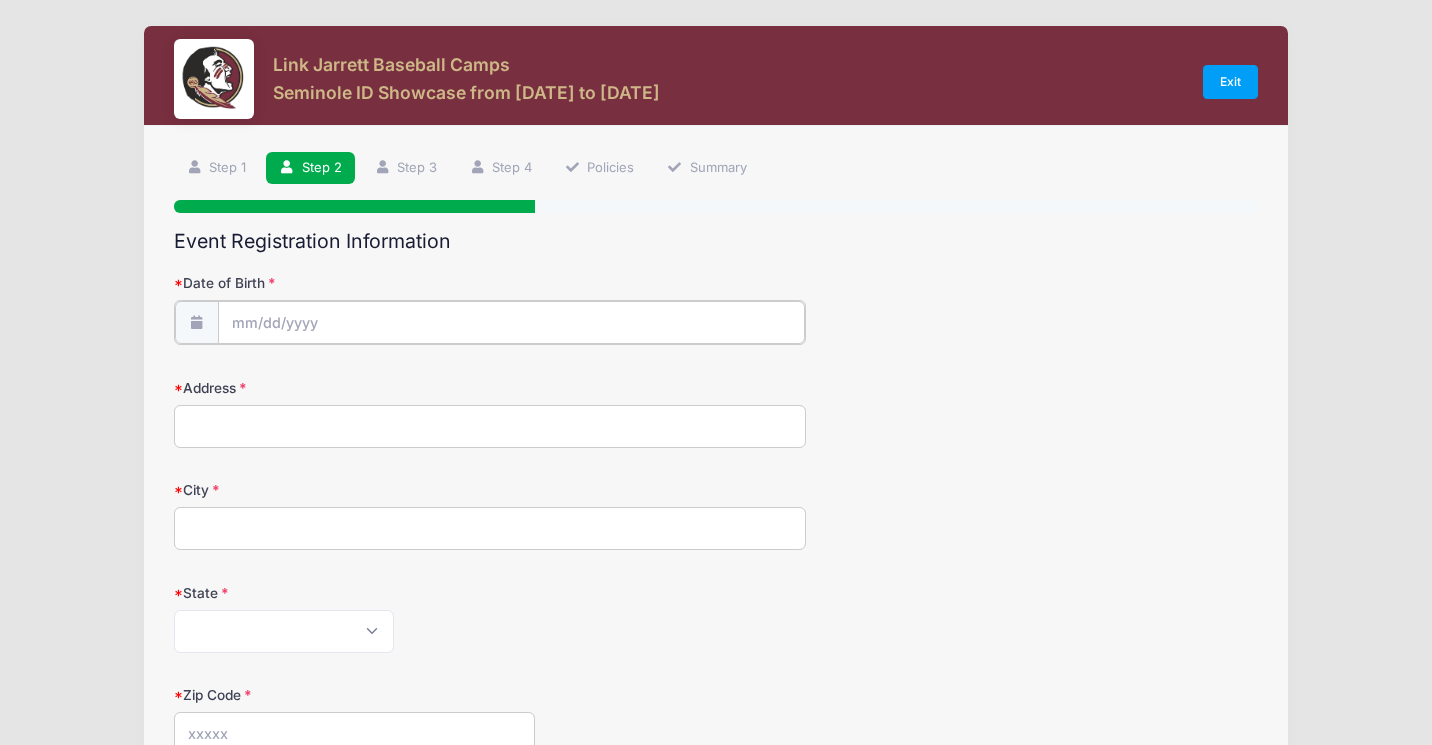 click on "Date of Birth" at bounding box center [512, 322] 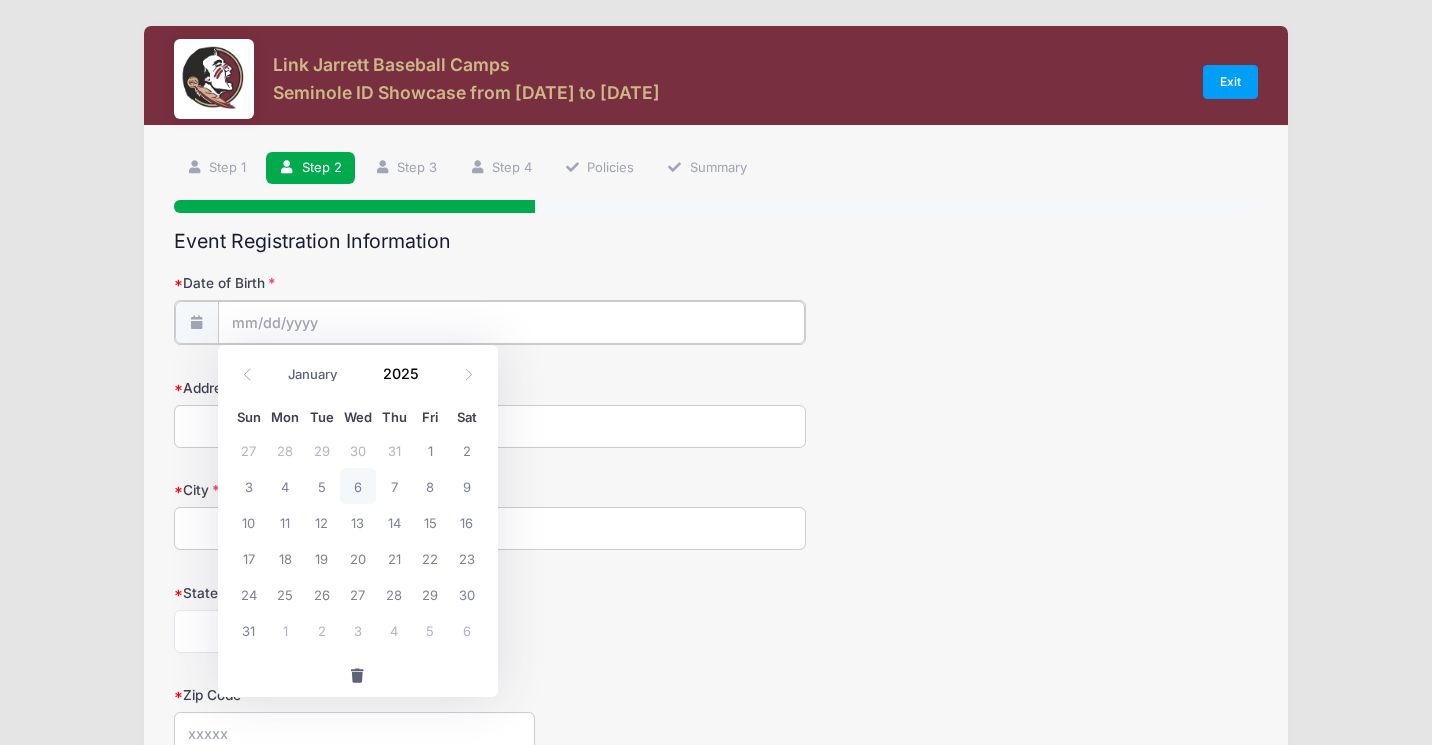 click on "Date of Birth" at bounding box center [512, 322] 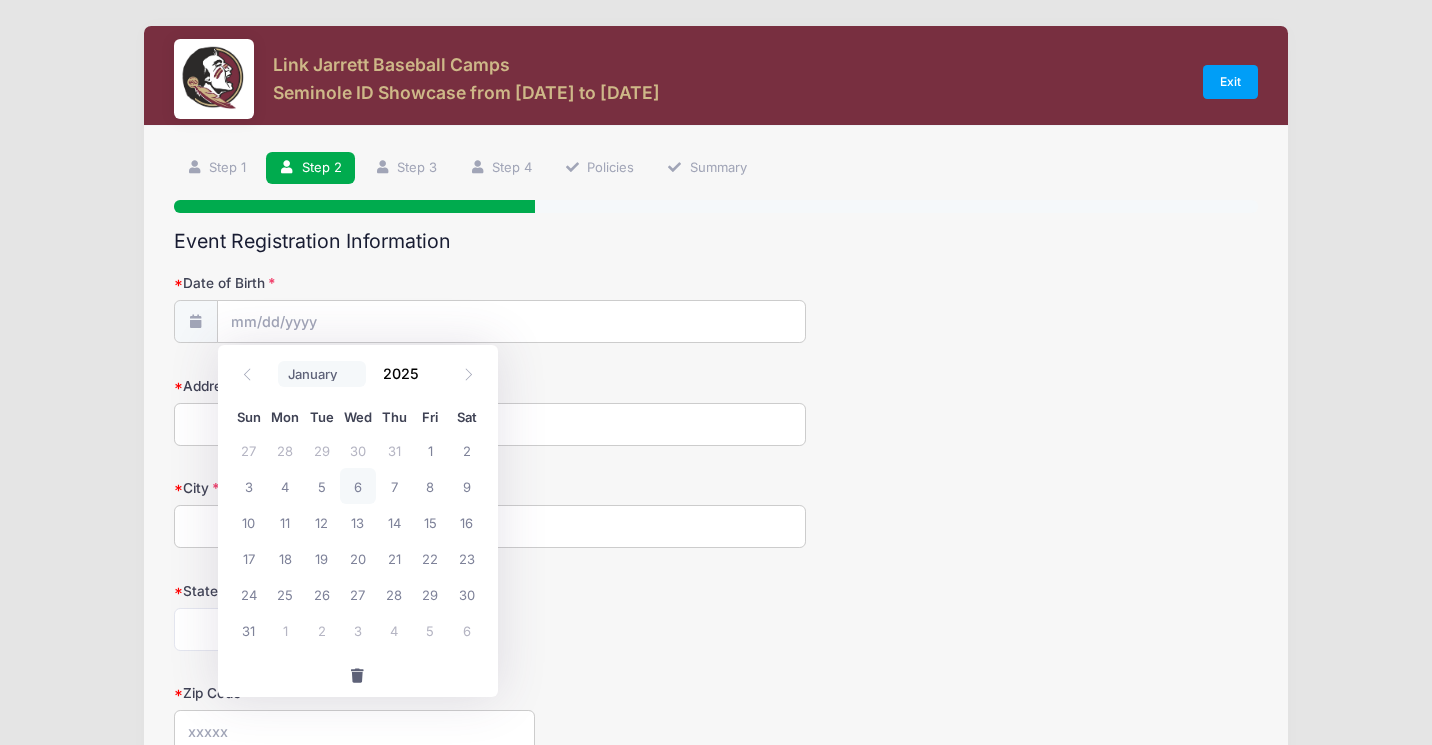select on "9" 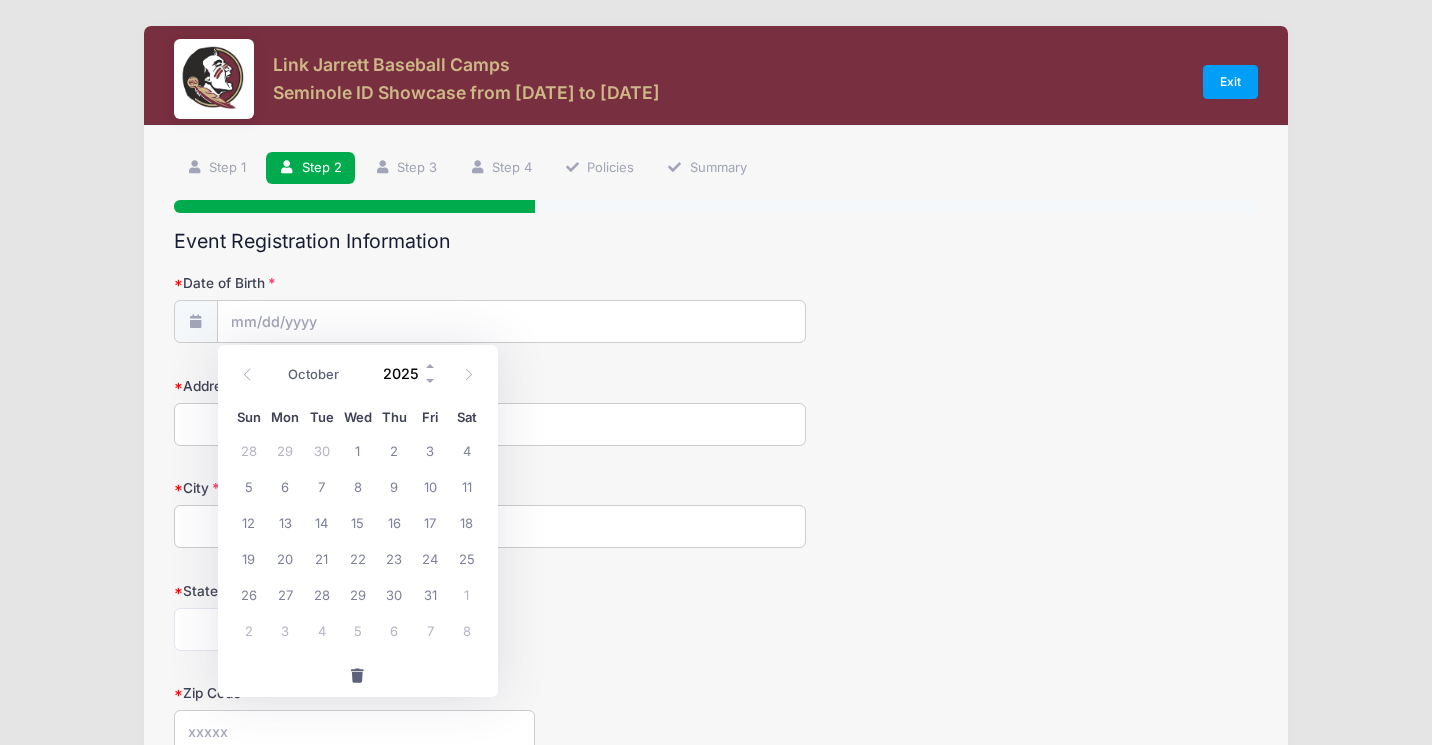 click on "2025" at bounding box center [405, 373] 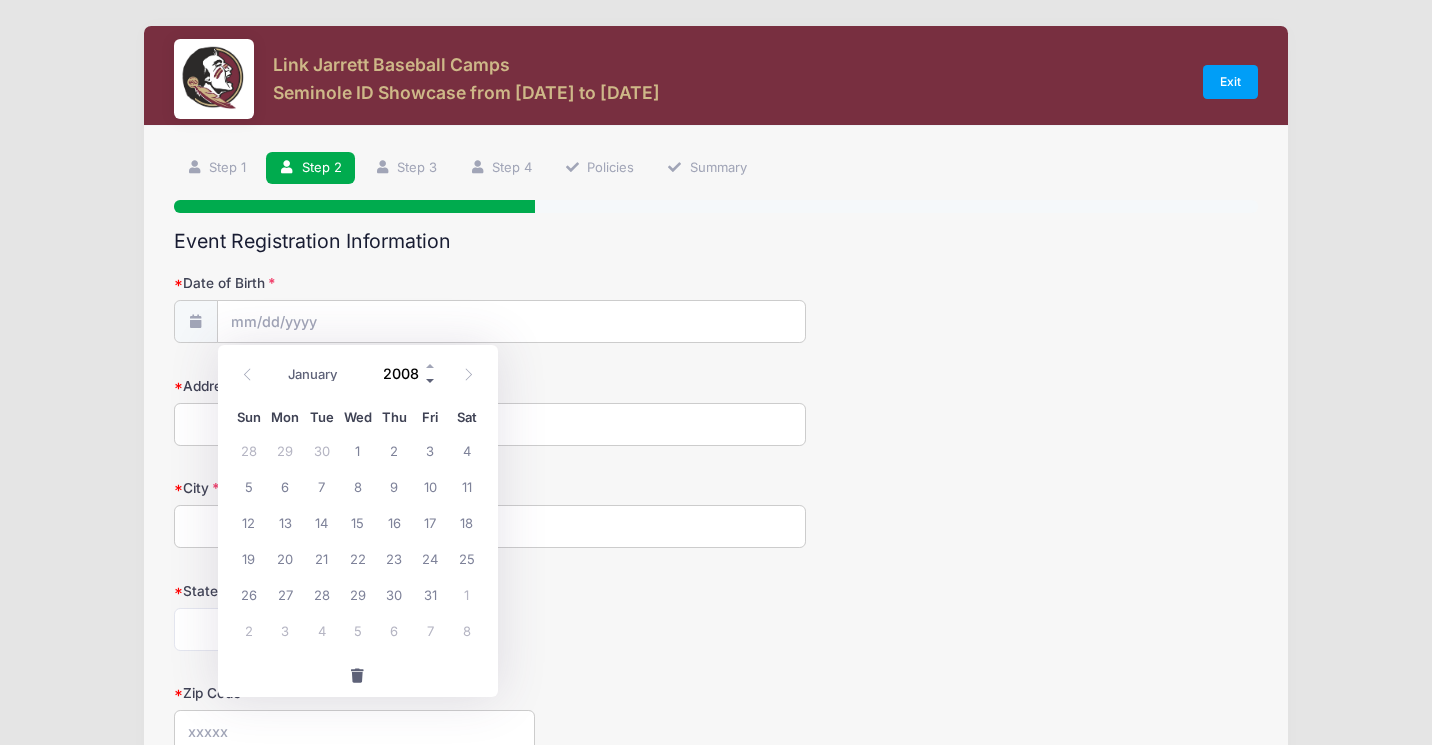 click at bounding box center [431, 380] 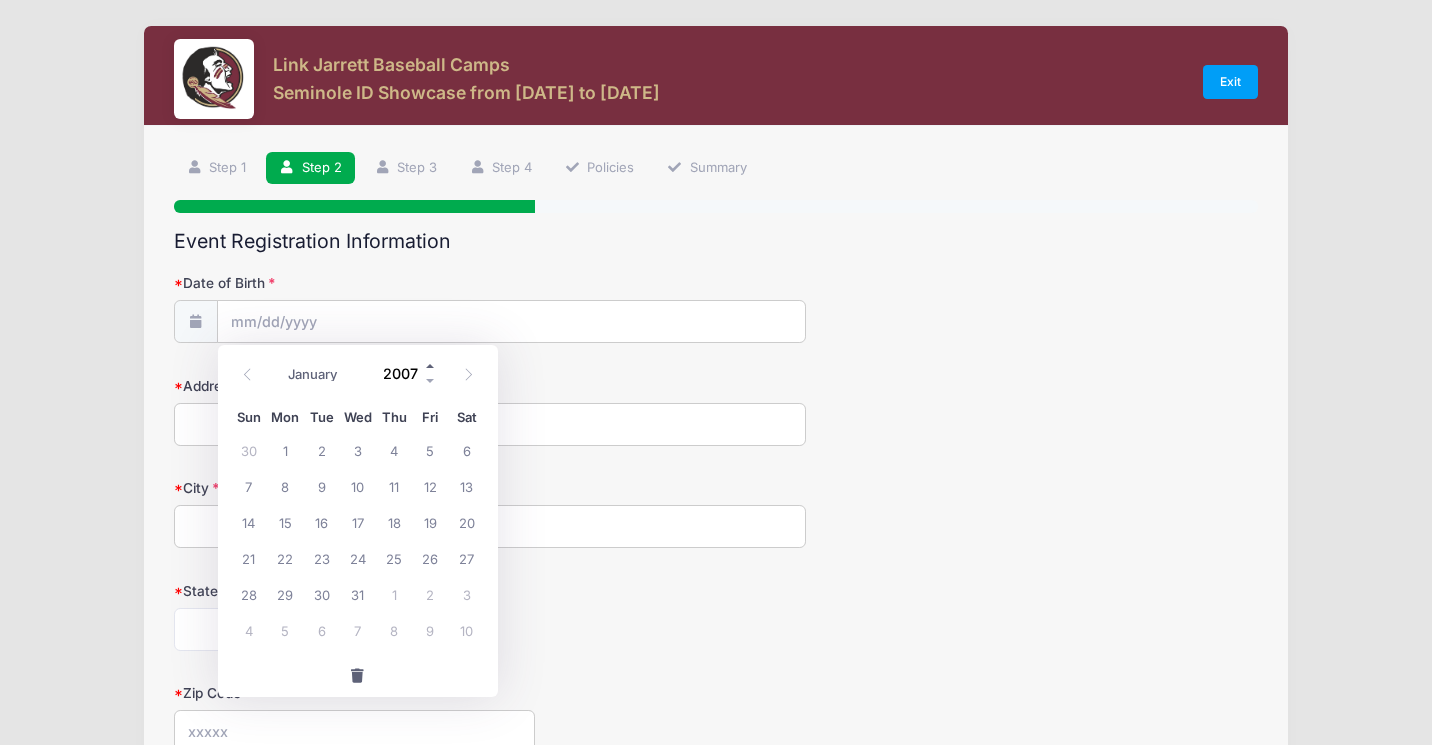 click at bounding box center (431, 365) 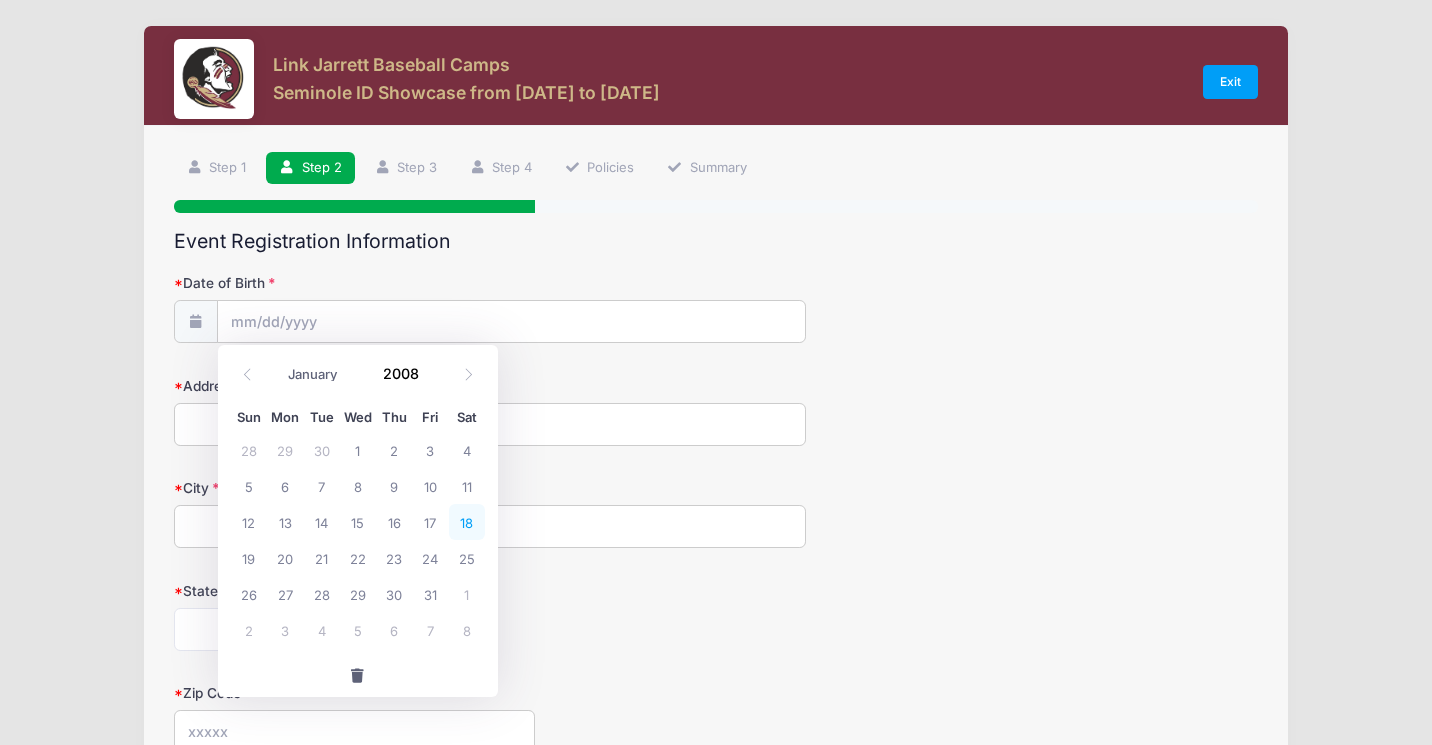click on "18" at bounding box center (467, 522) 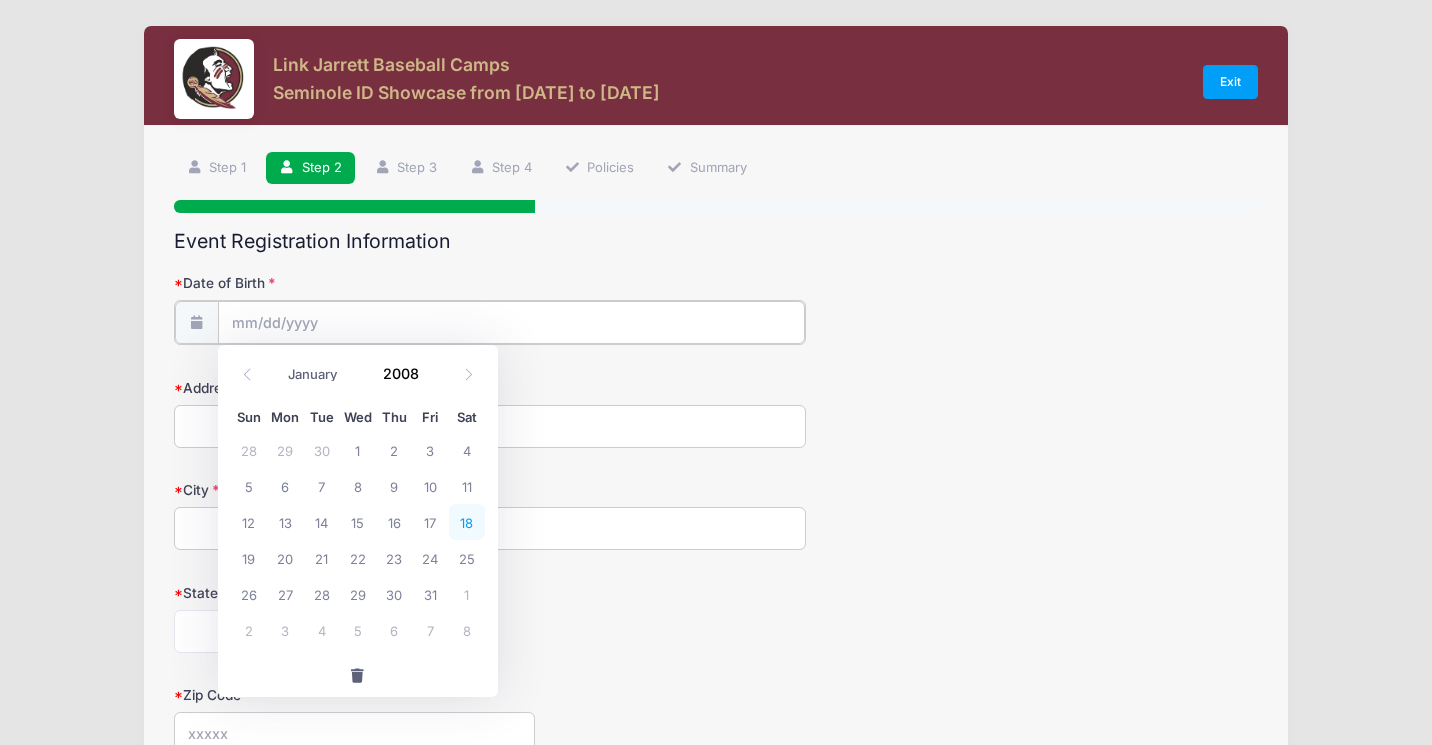 type on "[DATE]" 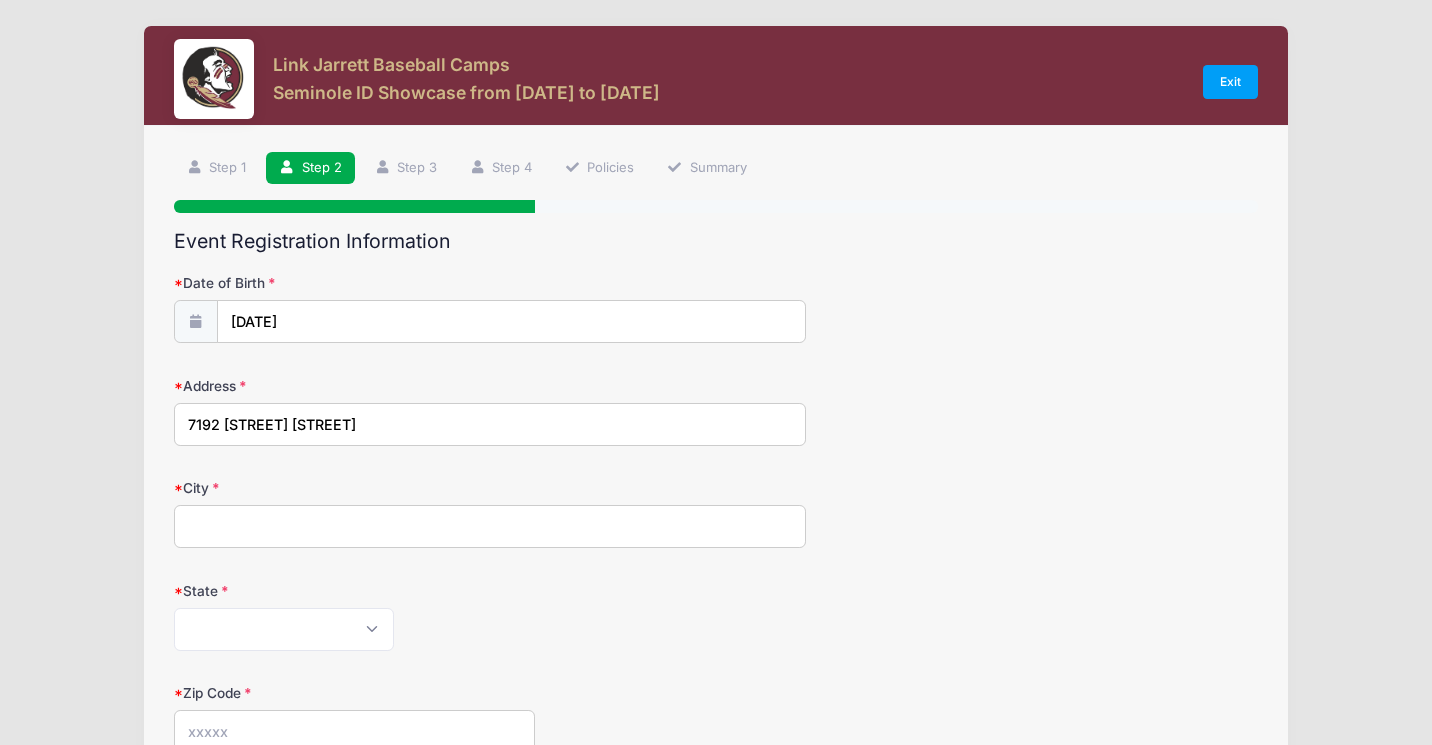type on "7192 Freedom Ct" 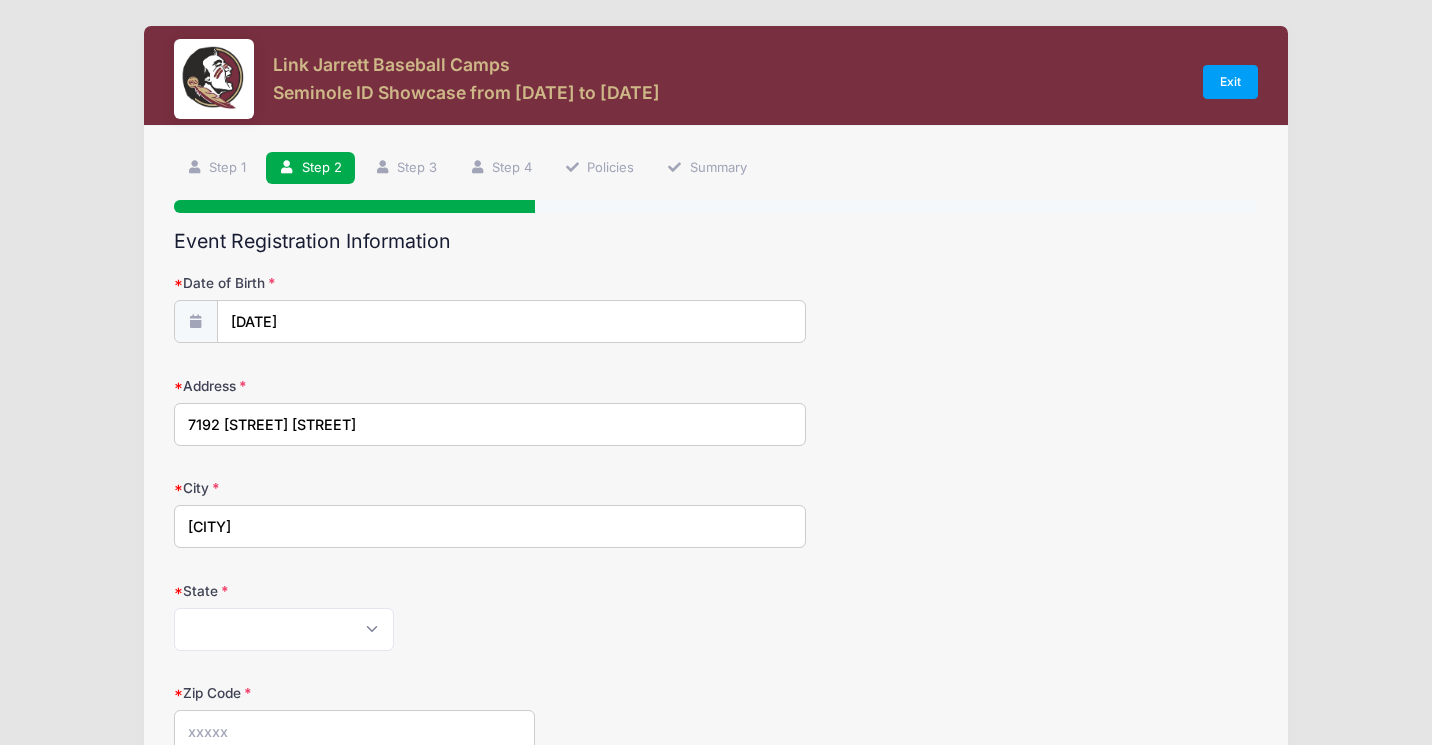 type on "Navarre" 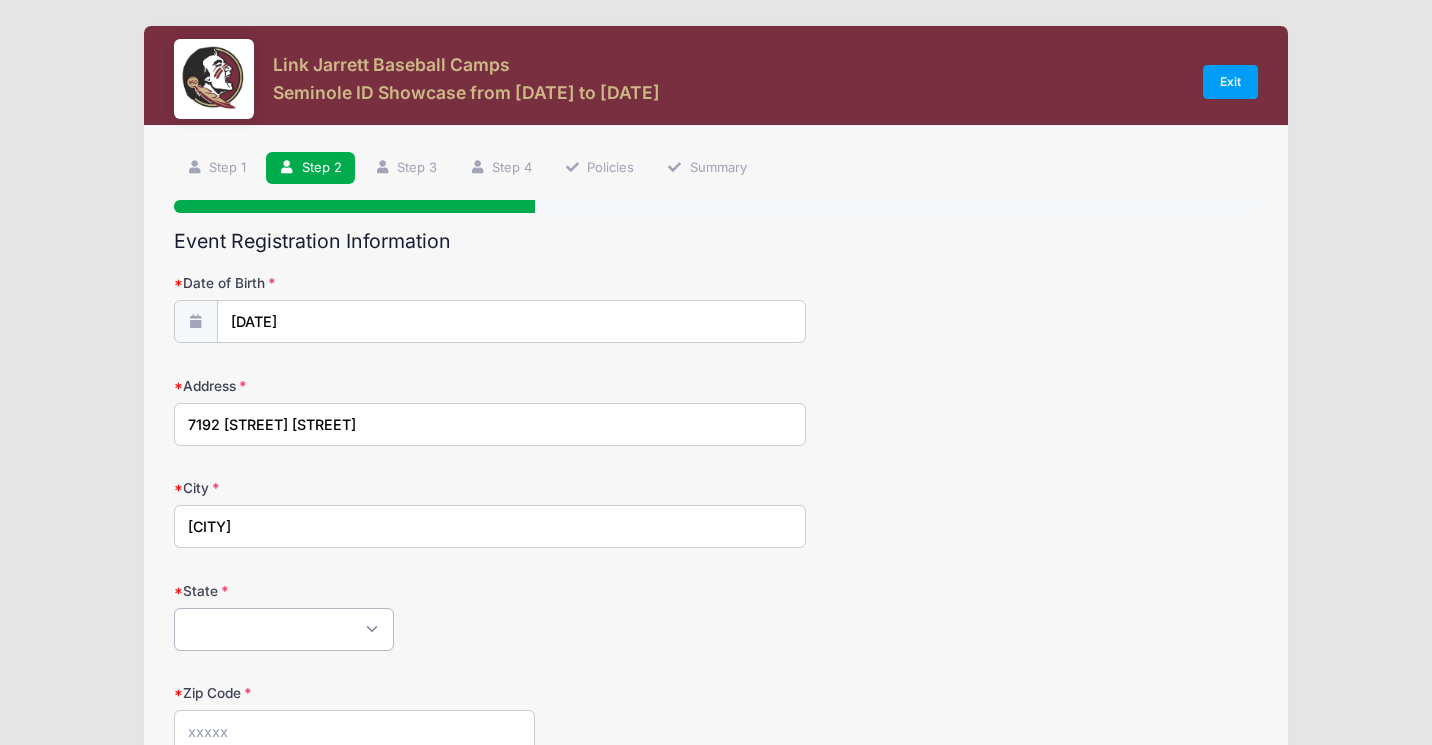 select on "FL" 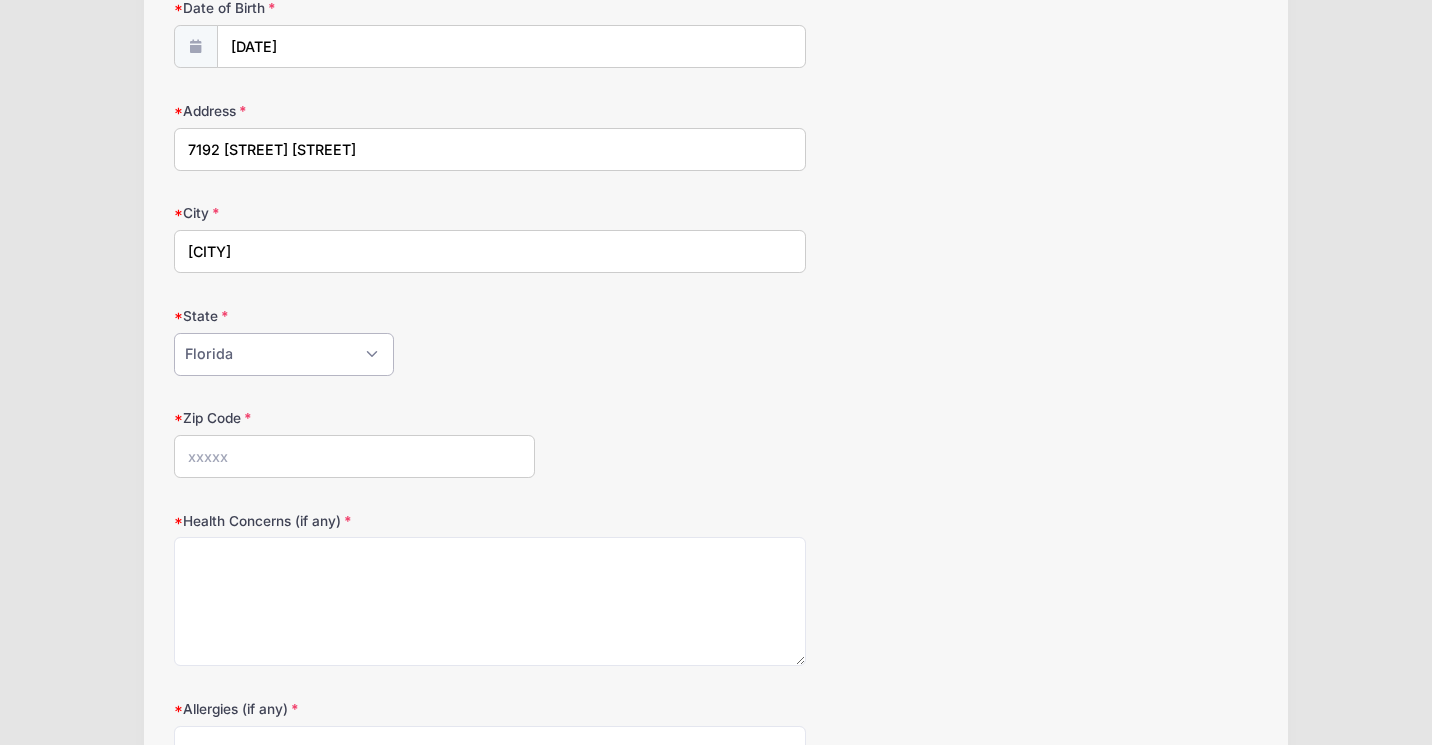 scroll, scrollTop: 279, scrollLeft: 0, axis: vertical 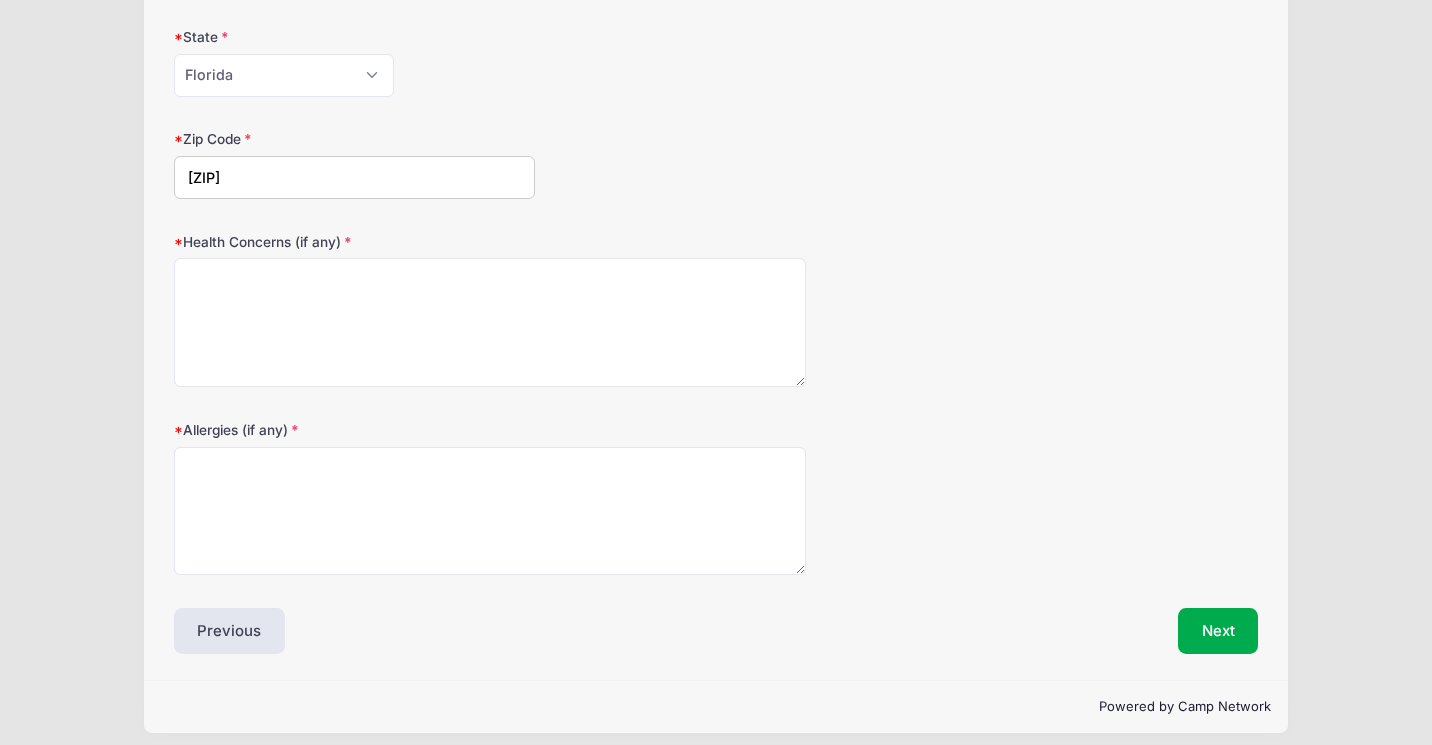 type on "32566" 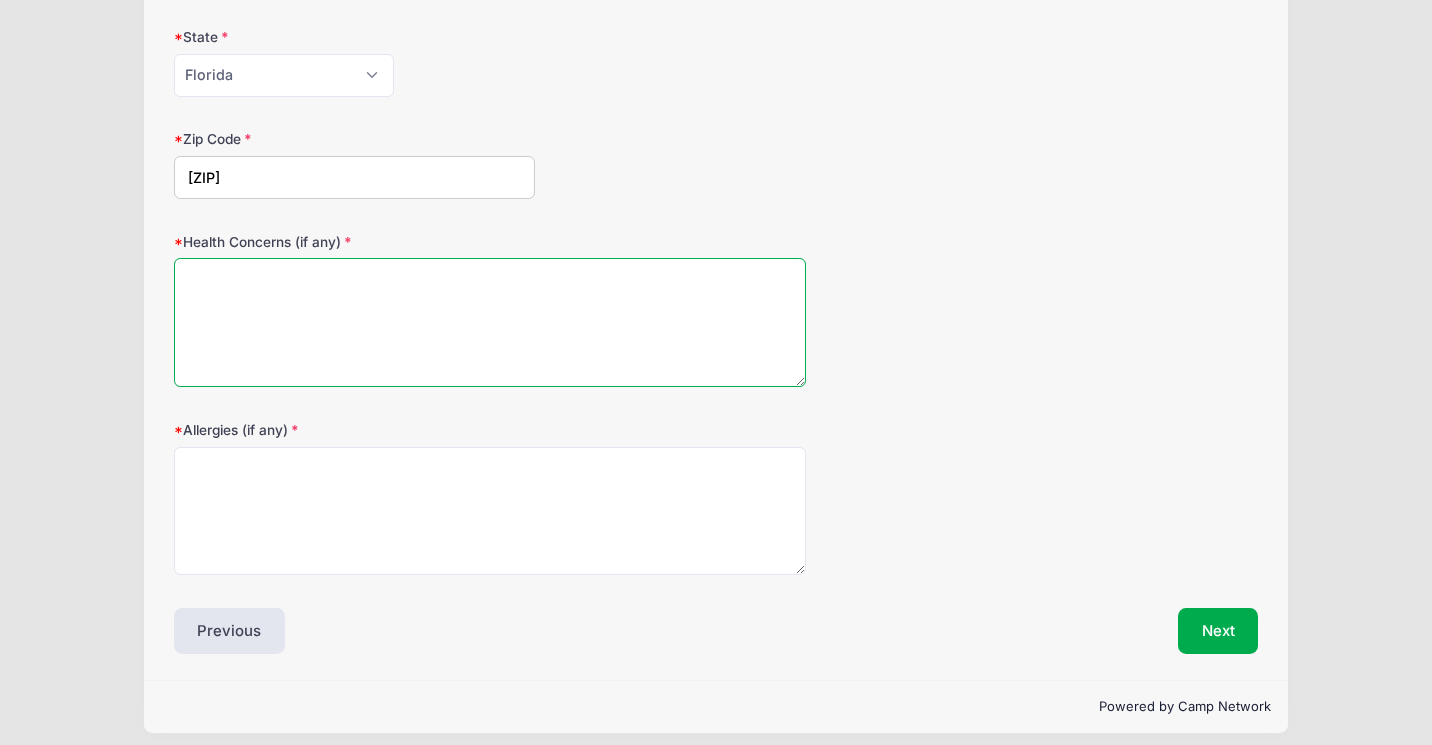 click on "Health Concerns (if any)" at bounding box center (490, 322) 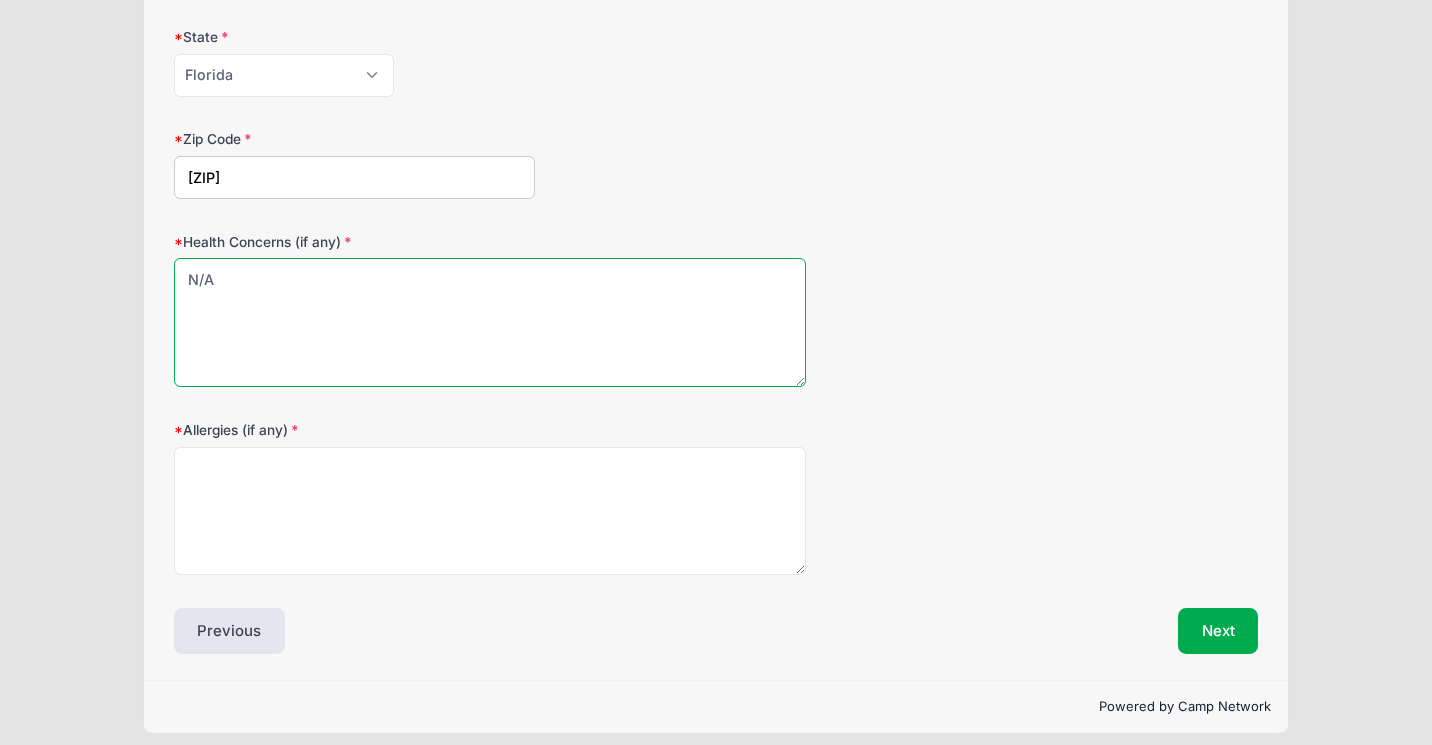 type on "N/A" 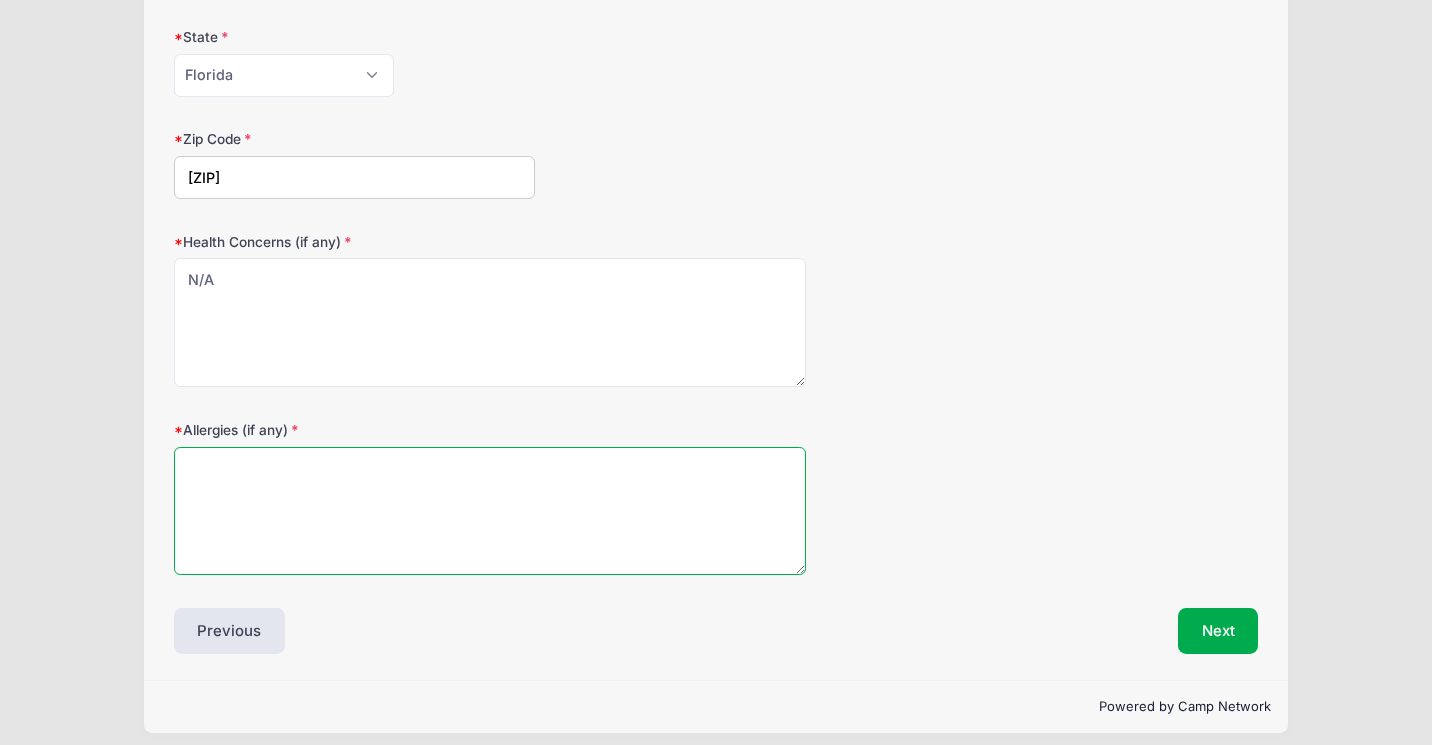 click on "Allergies (if any)" at bounding box center (490, 511) 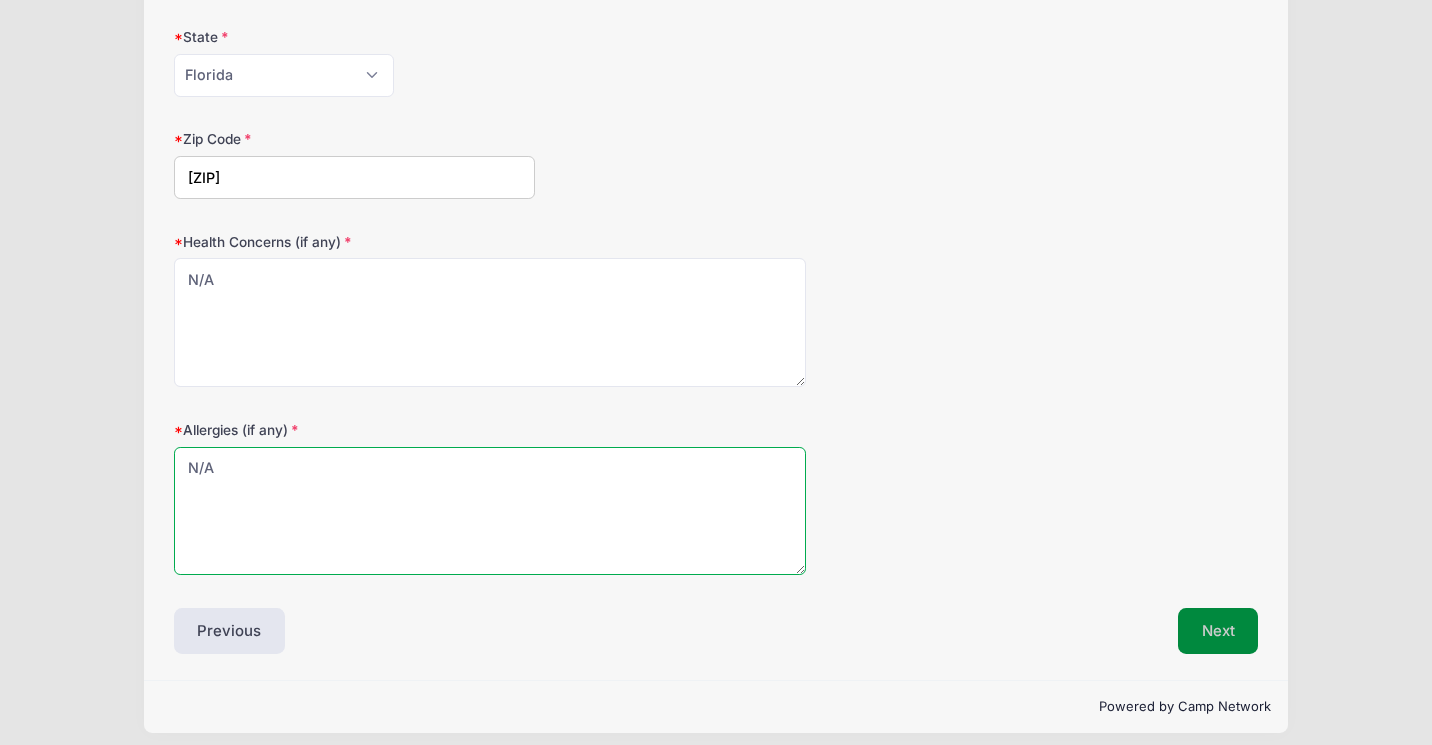 type on "N/A" 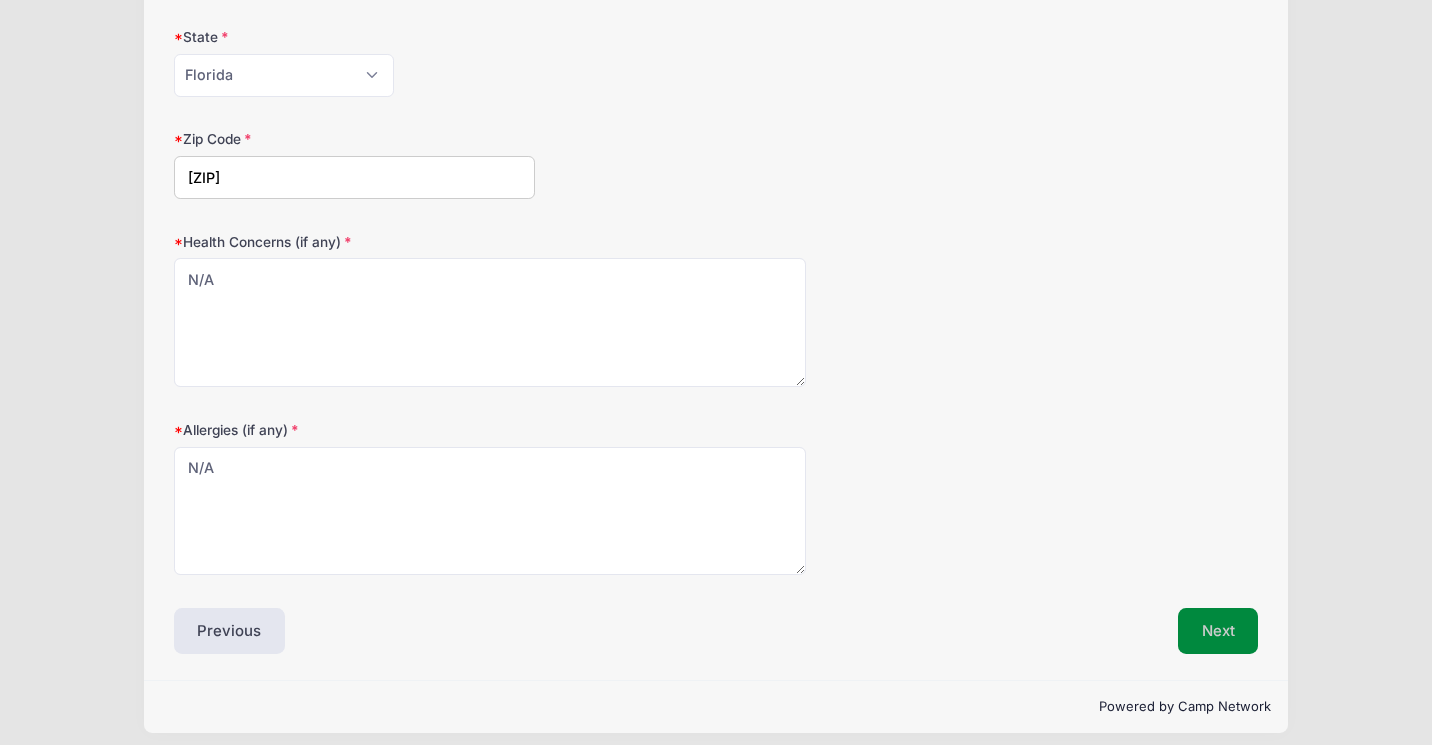 click on "Next" at bounding box center (1218, 631) 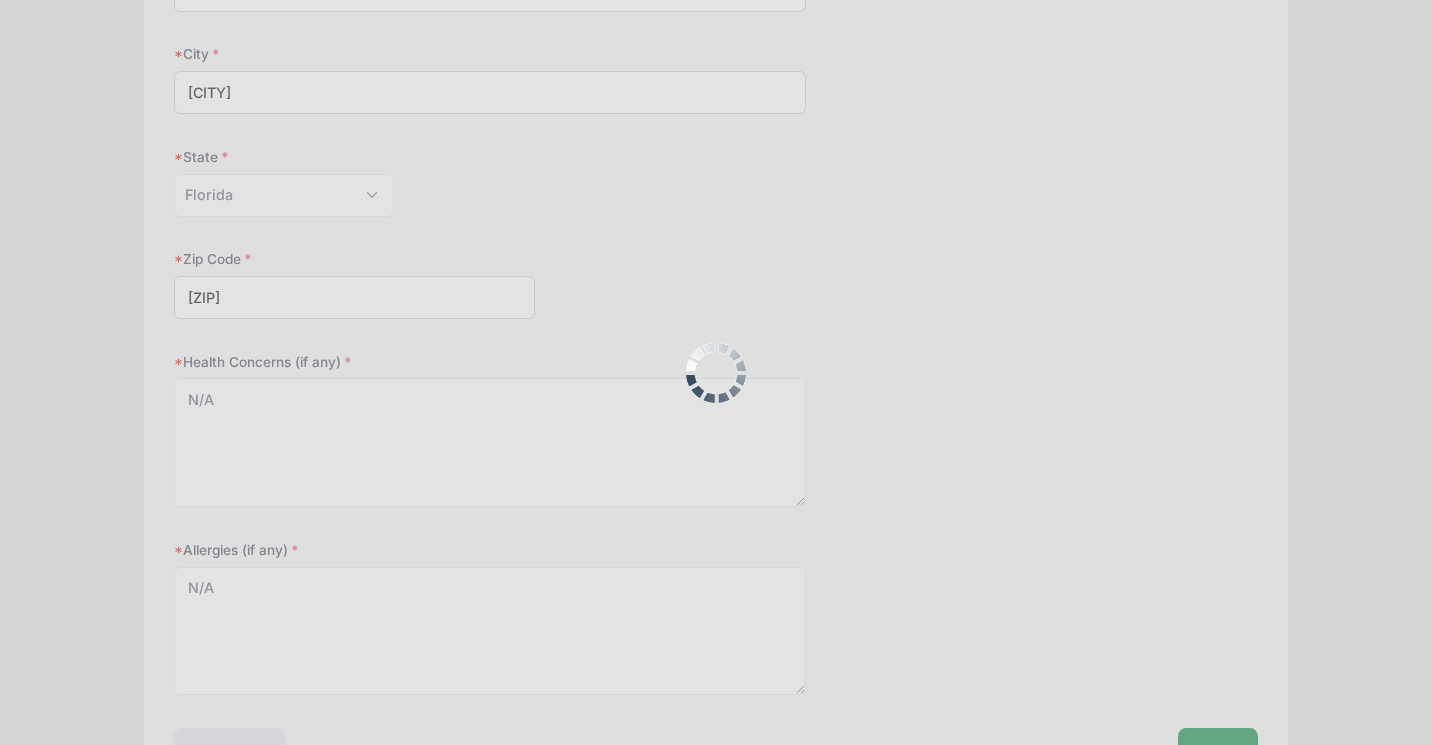 scroll, scrollTop: 0, scrollLeft: 0, axis: both 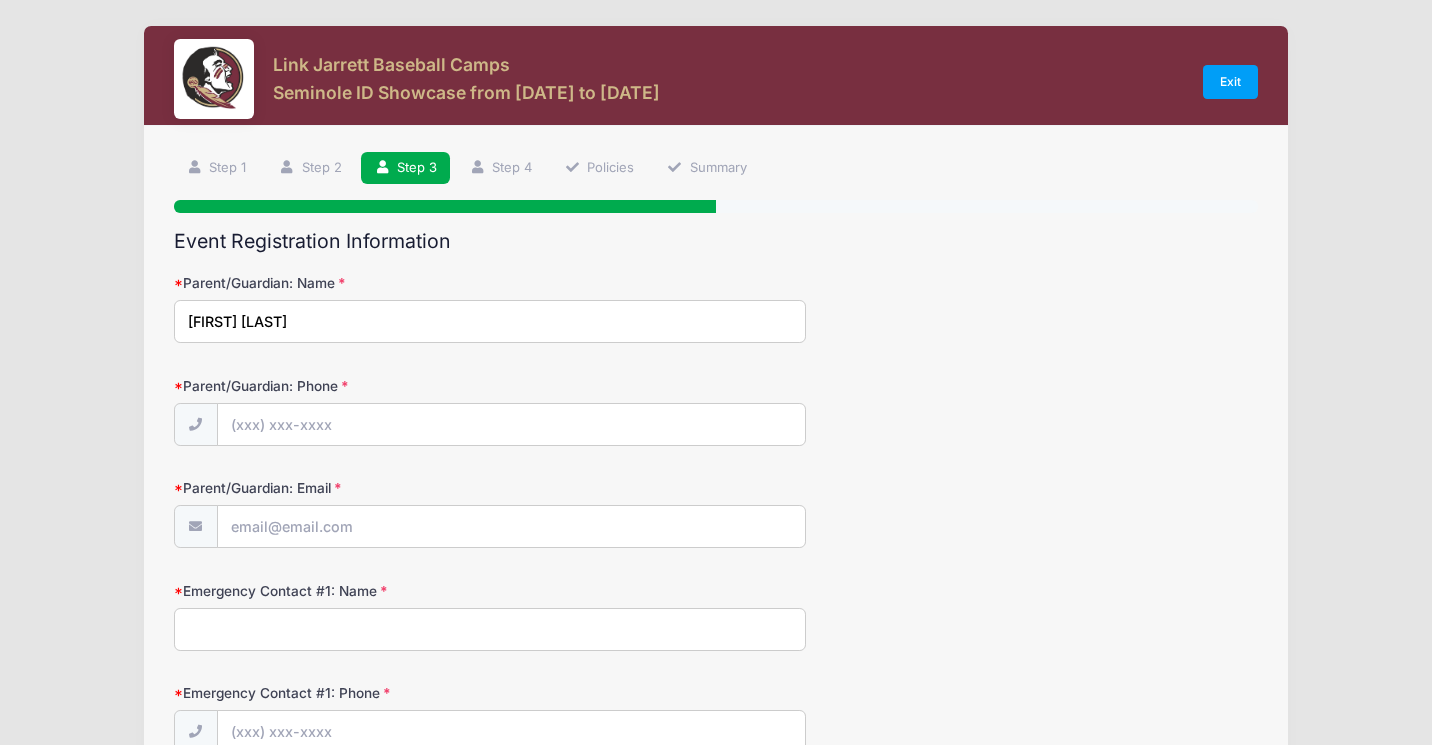 type on "[FIRST] [LAST]" 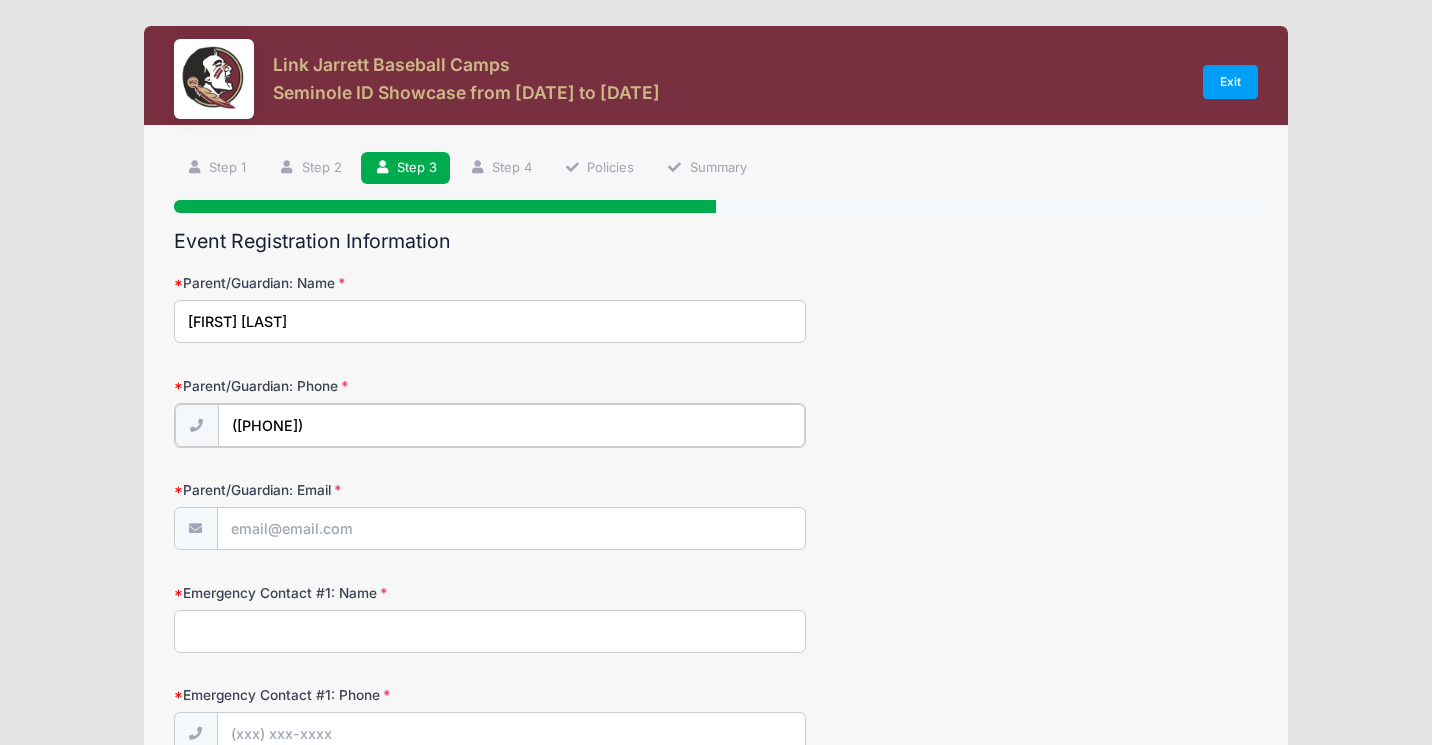 type on "(571) 420-3627" 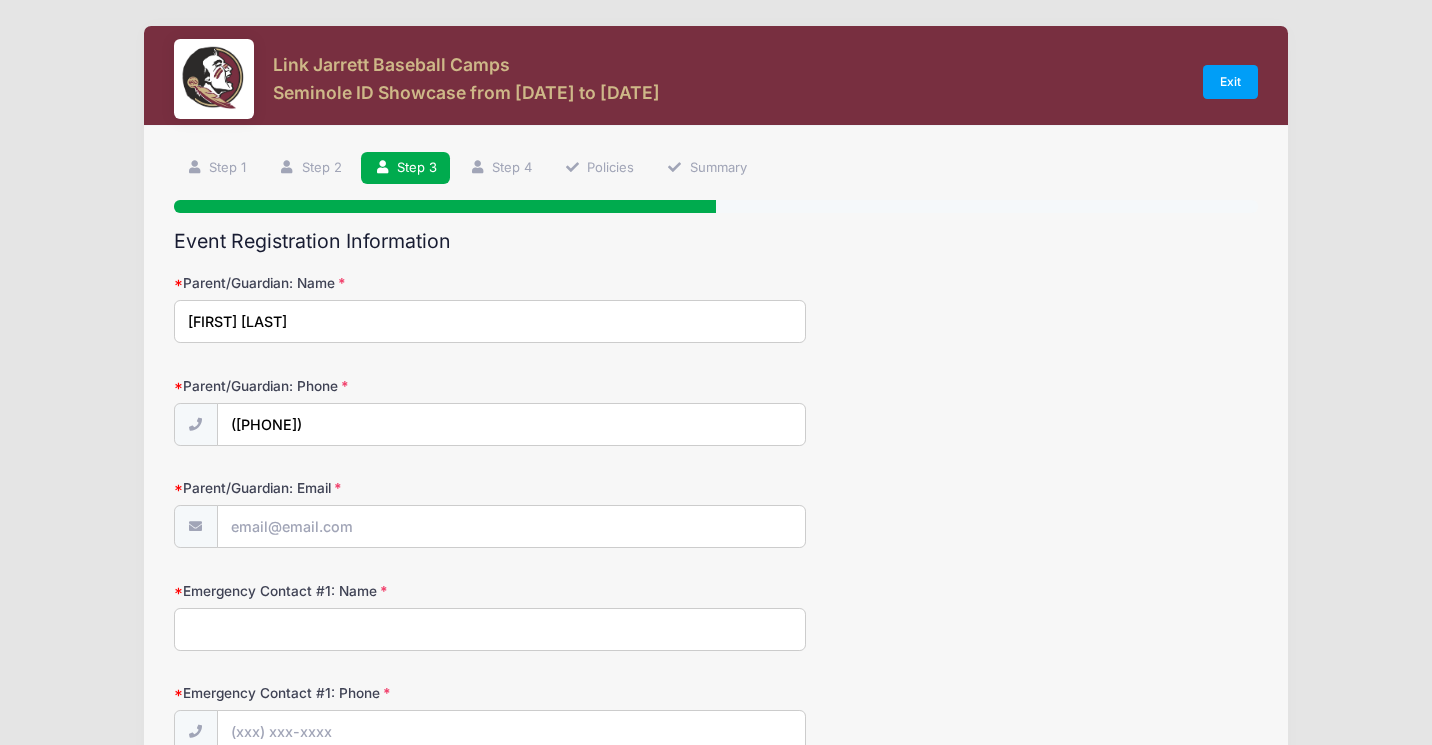click on "Parent/Guardian: Email" at bounding box center (355, 488) 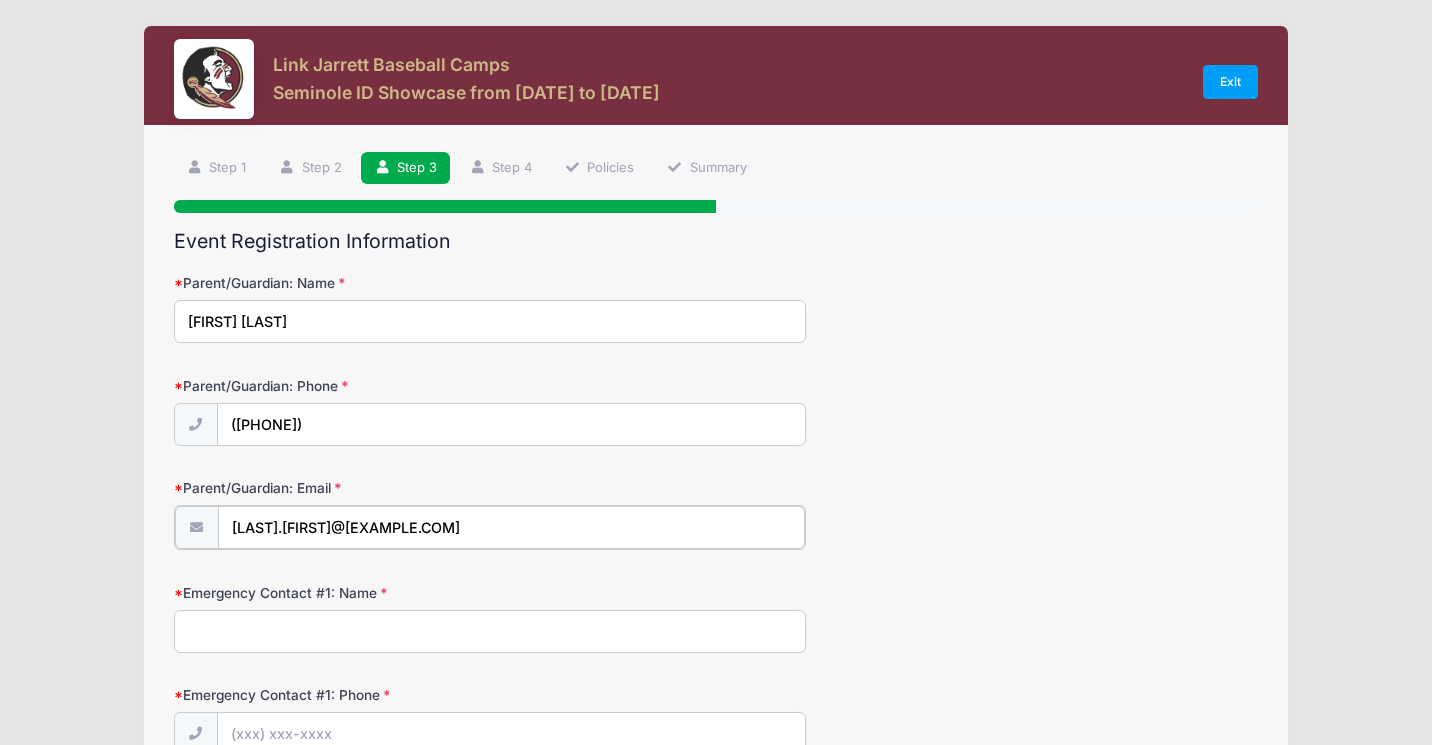 type on "norris.allen@gmail.com" 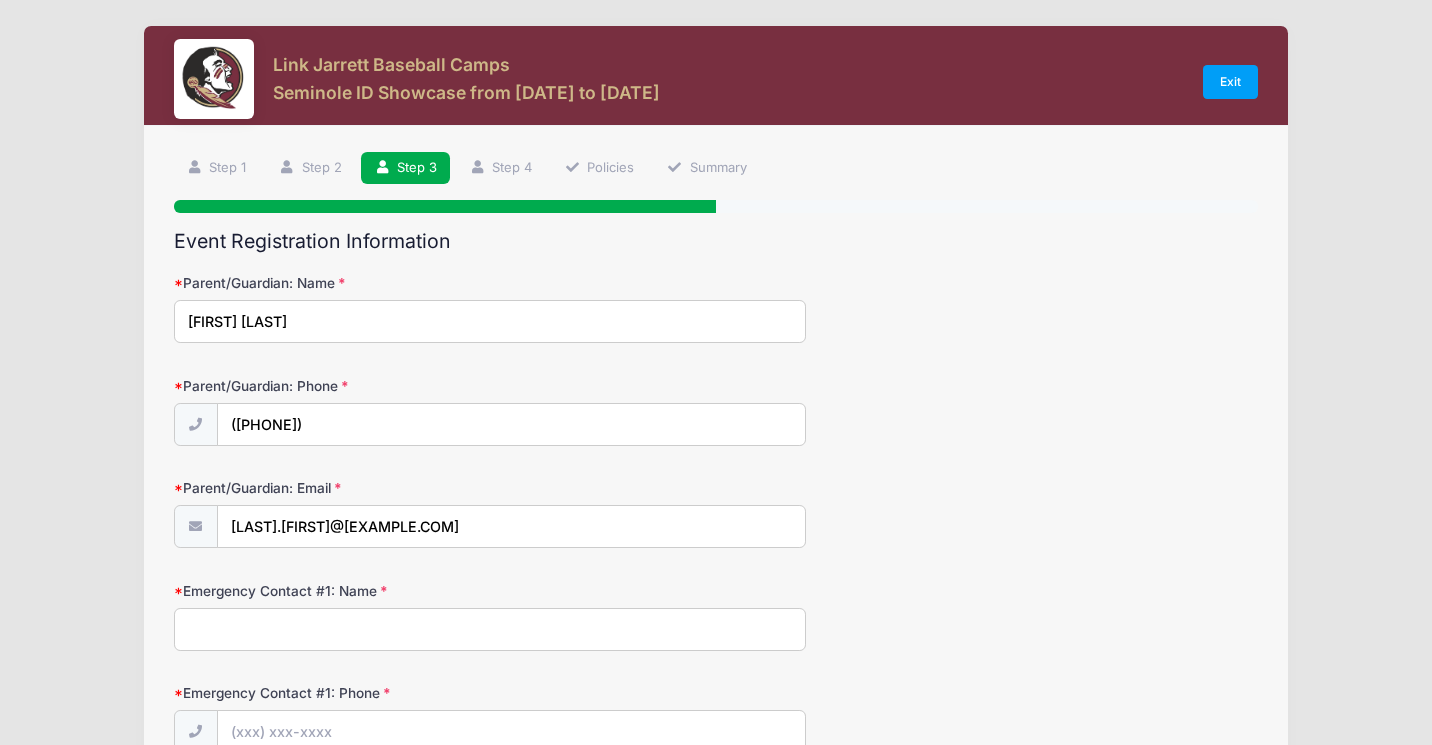 click on "Parent/Guardian: Name
Allen Norris
Parent/Guardian: Phone
(571) 420-3627
Parent/Guardian: Email
norris.allen@gmail.com
Emergency Contact #1: Name" at bounding box center [716, 1079] 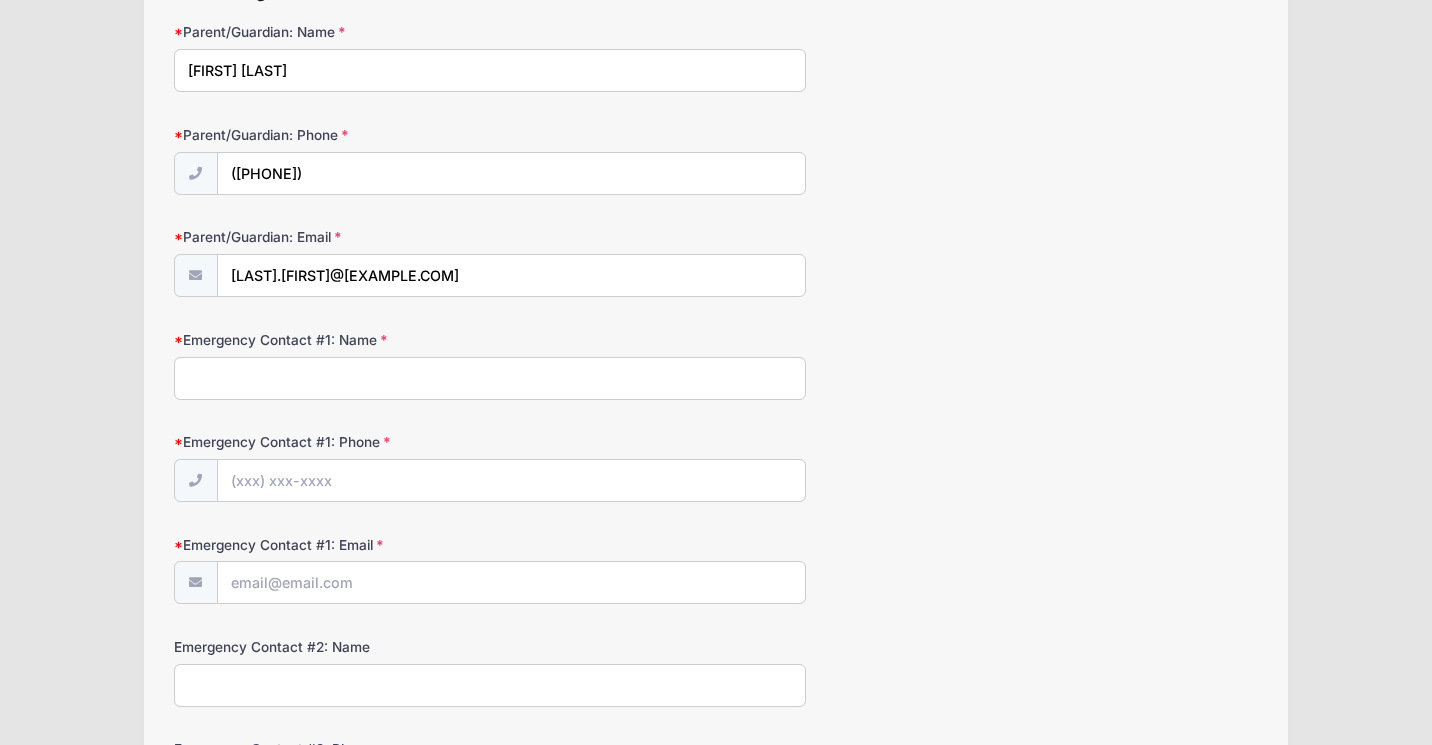 scroll, scrollTop: 288, scrollLeft: 0, axis: vertical 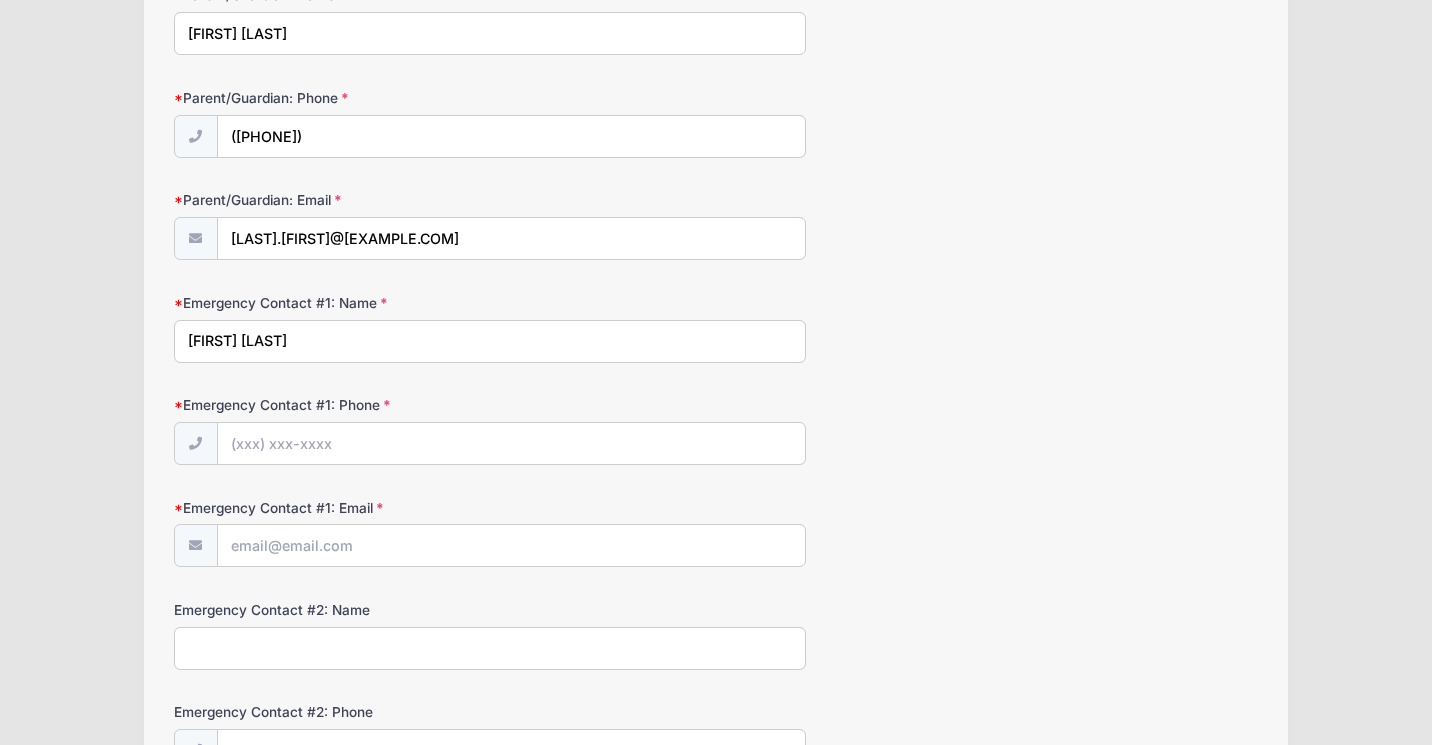 type on "Jacelyn Norris" 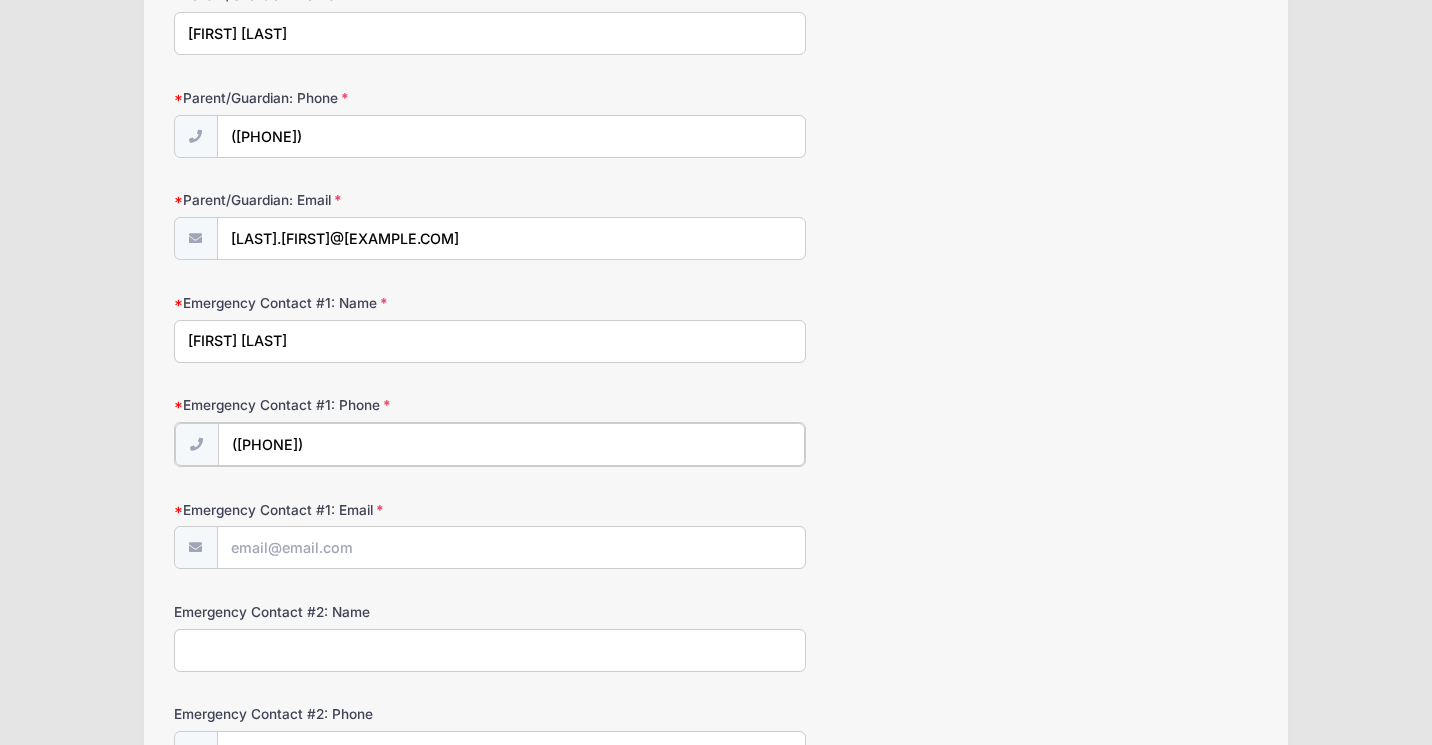 type on "(703) 341-7670" 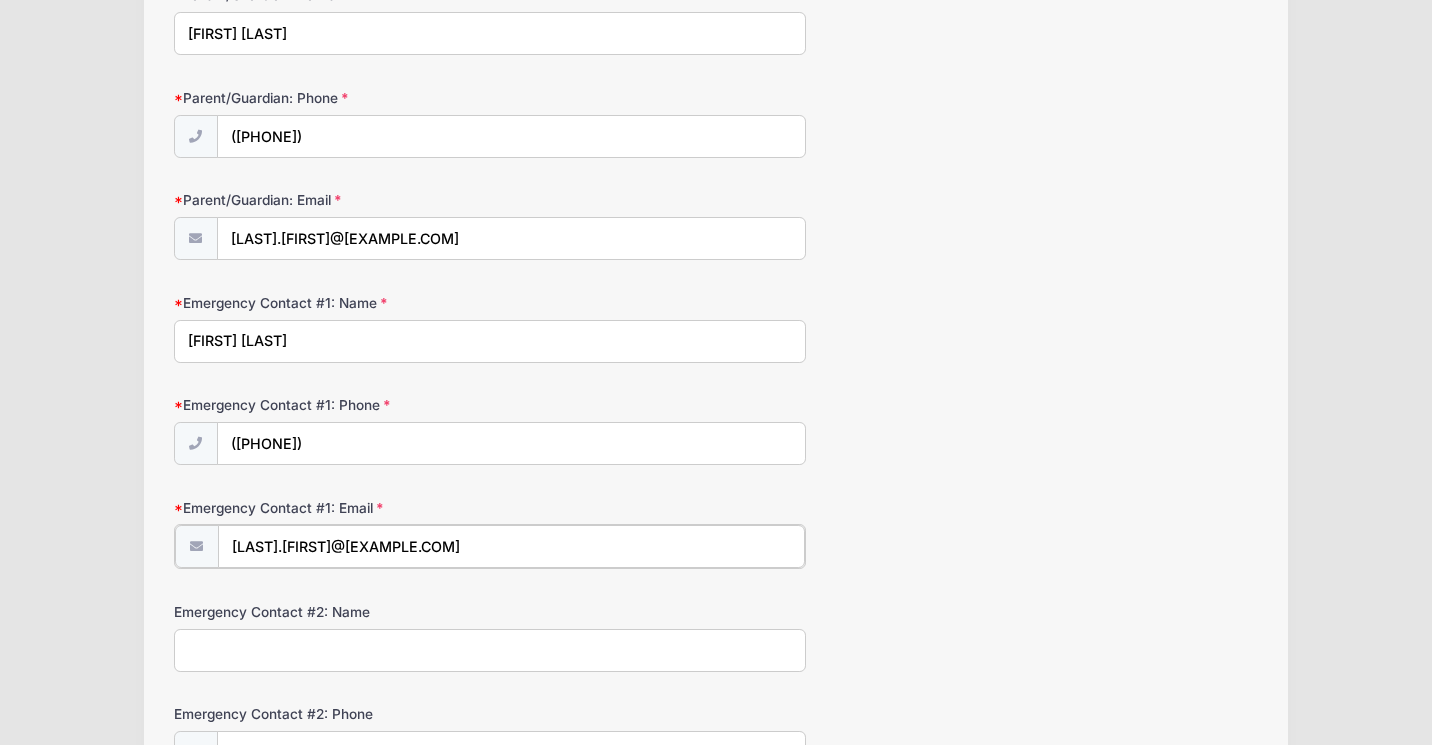 type on "norris.jacelyn@gmail.com" 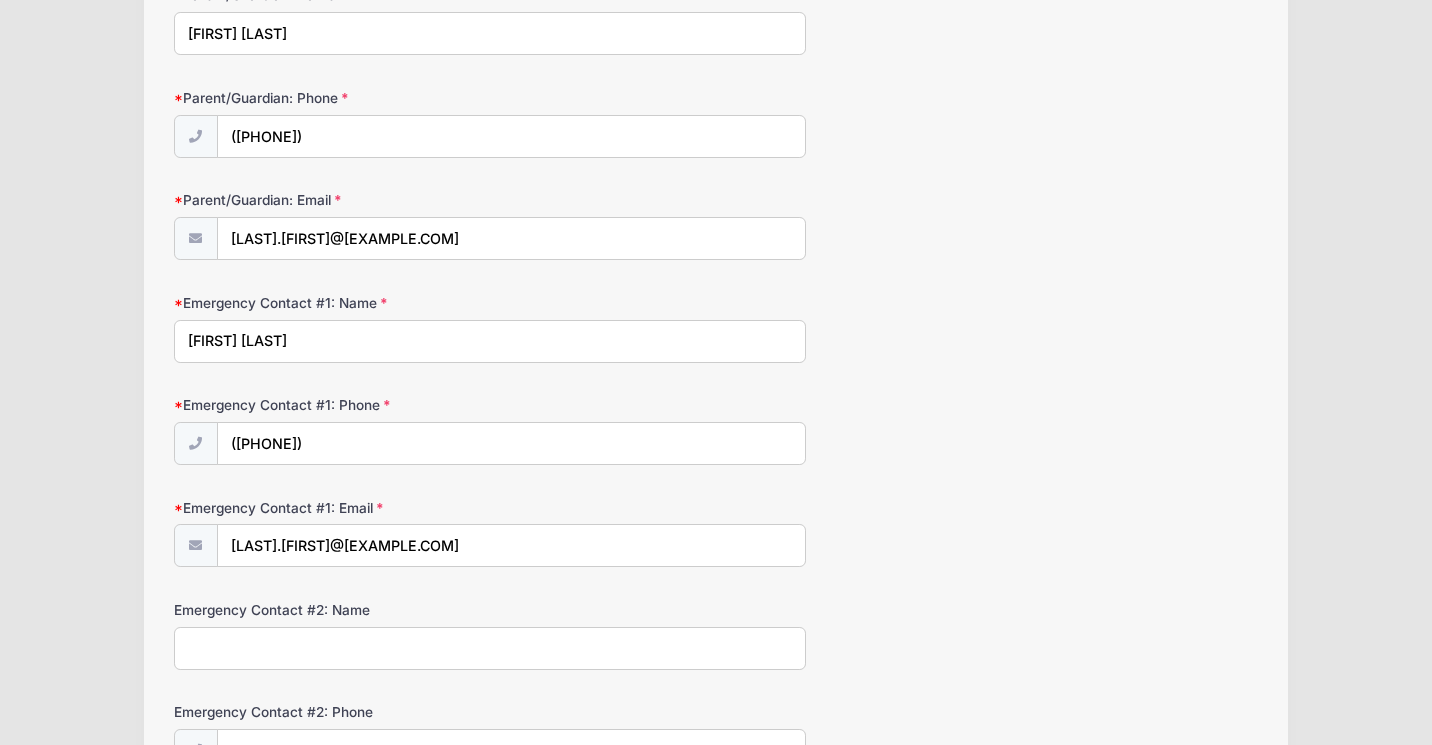 click on "Parent/Guardian: Name
Allen Norris
Parent/Guardian: Phone
(571) 420-3627
Parent/Guardian: Email
norris.allen@gmail.com
Emergency Contact #1: Name" at bounding box center [716, 791] 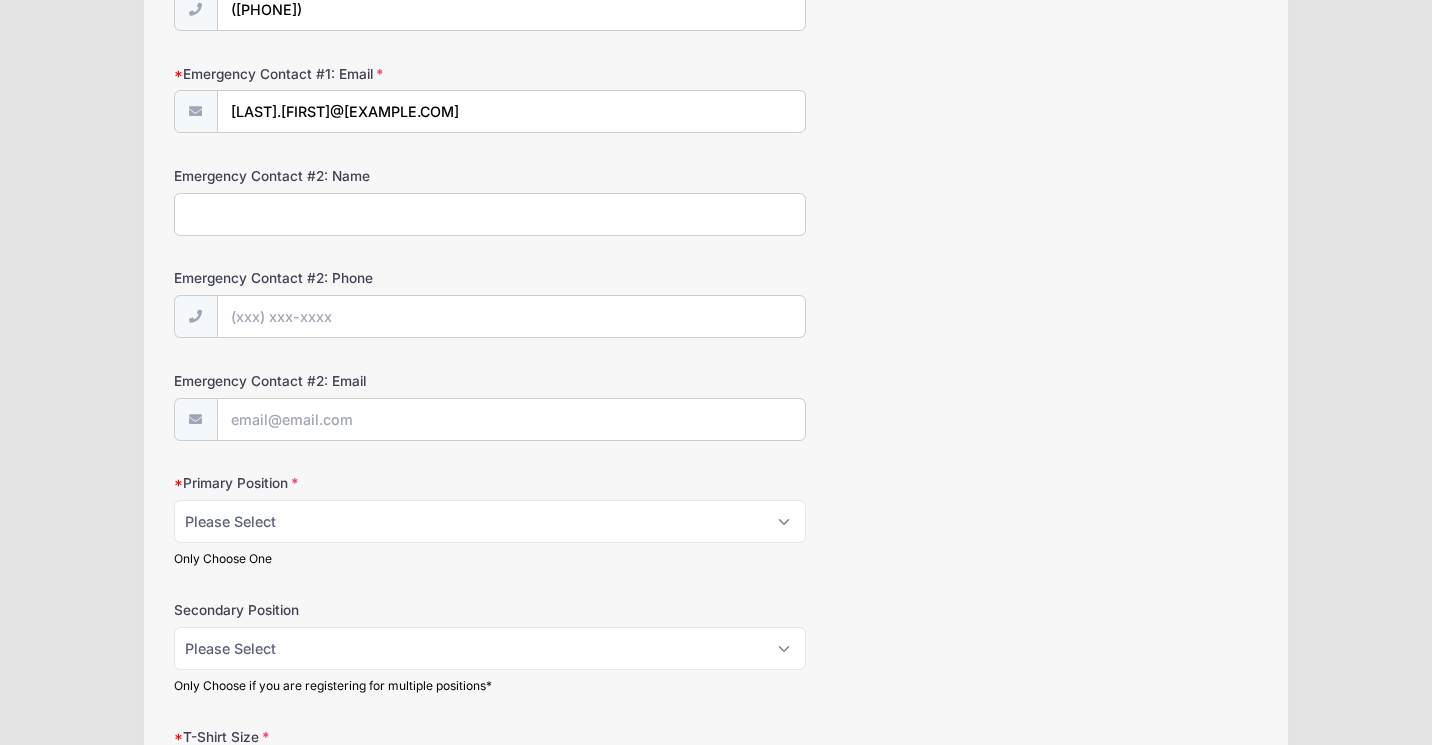 scroll, scrollTop: 745, scrollLeft: 0, axis: vertical 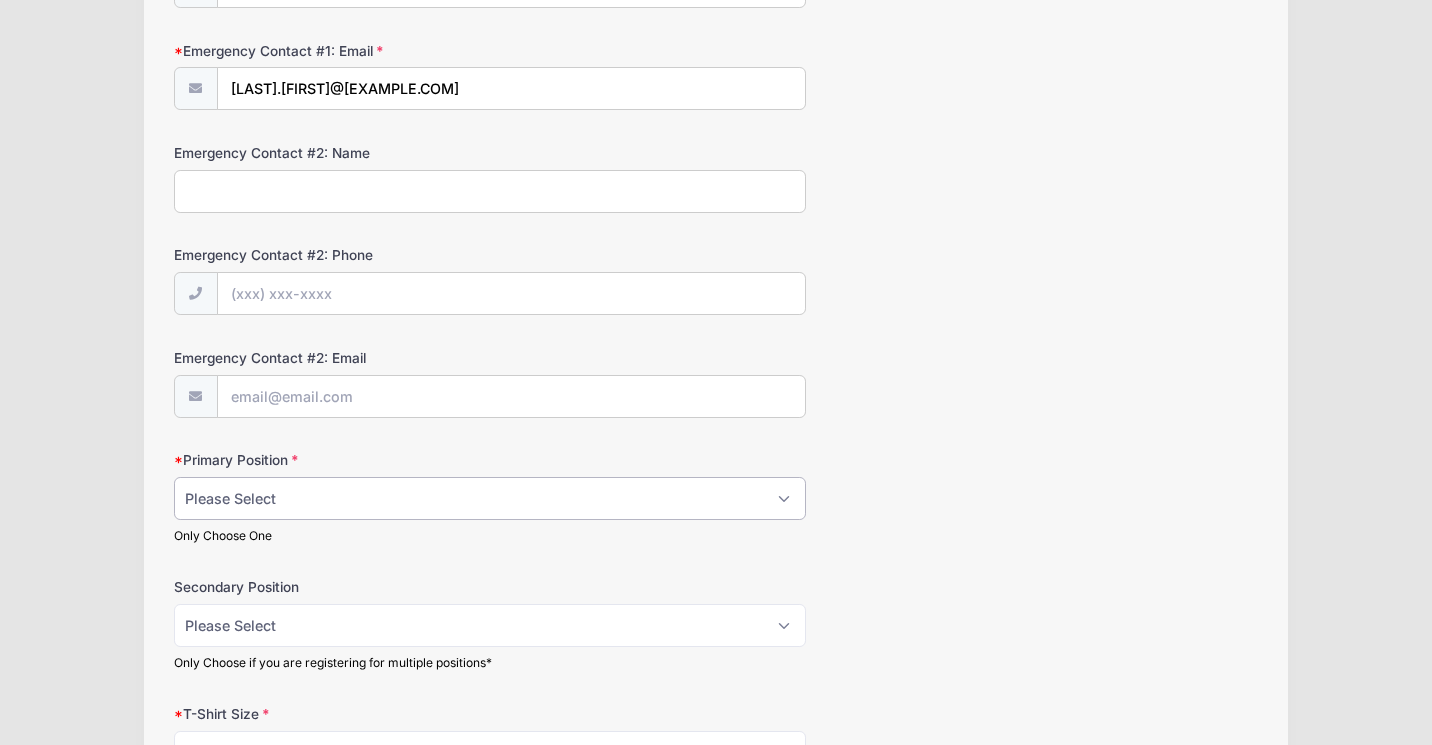 select on "SS" 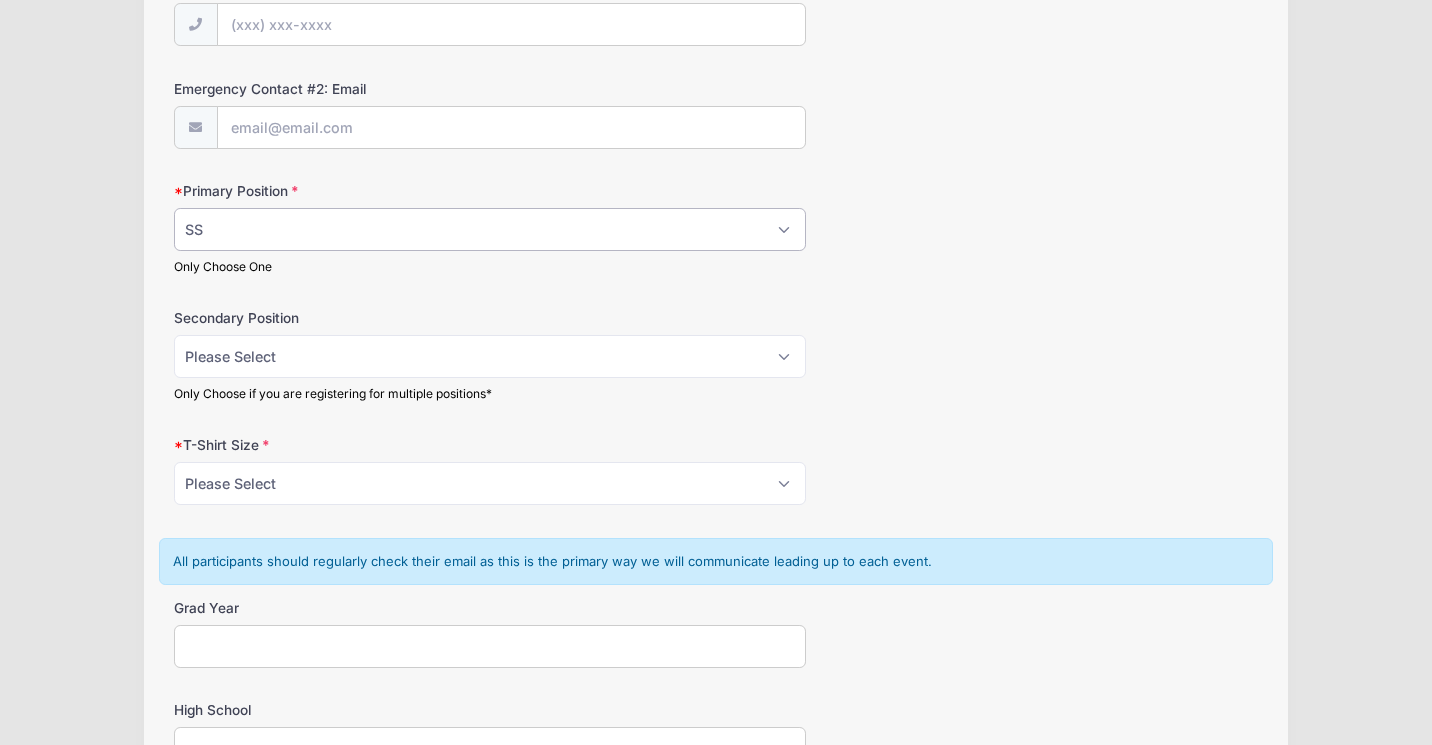 scroll, scrollTop: 1024, scrollLeft: 0, axis: vertical 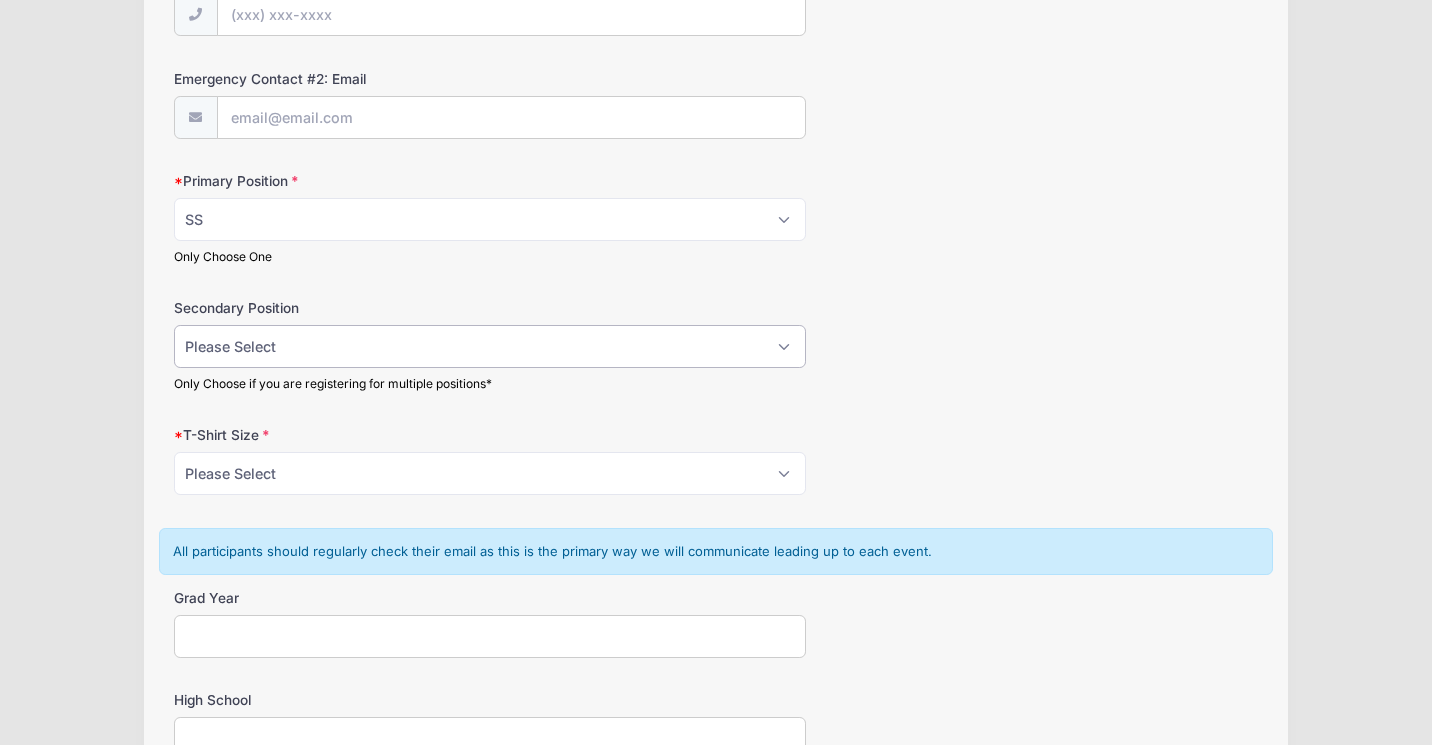 select on "OF" 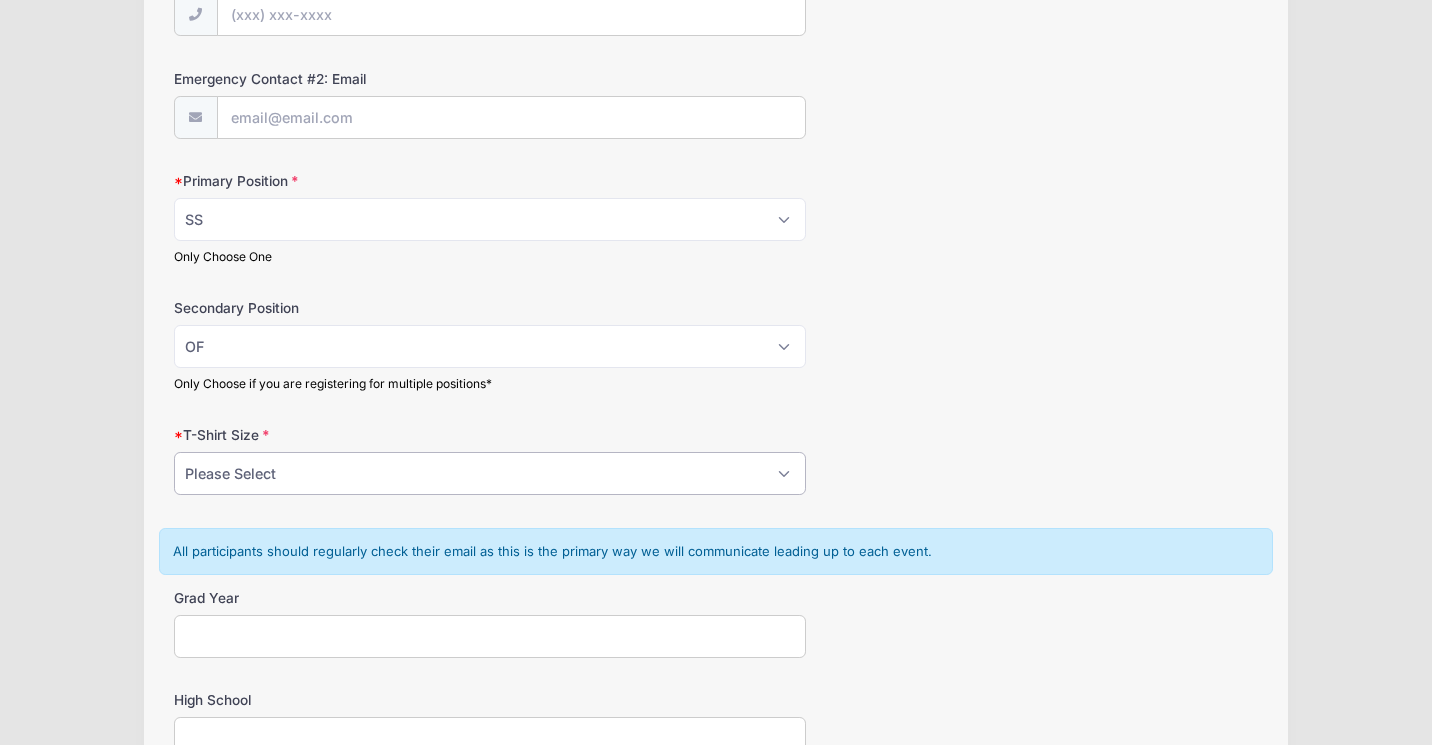 select on "M" 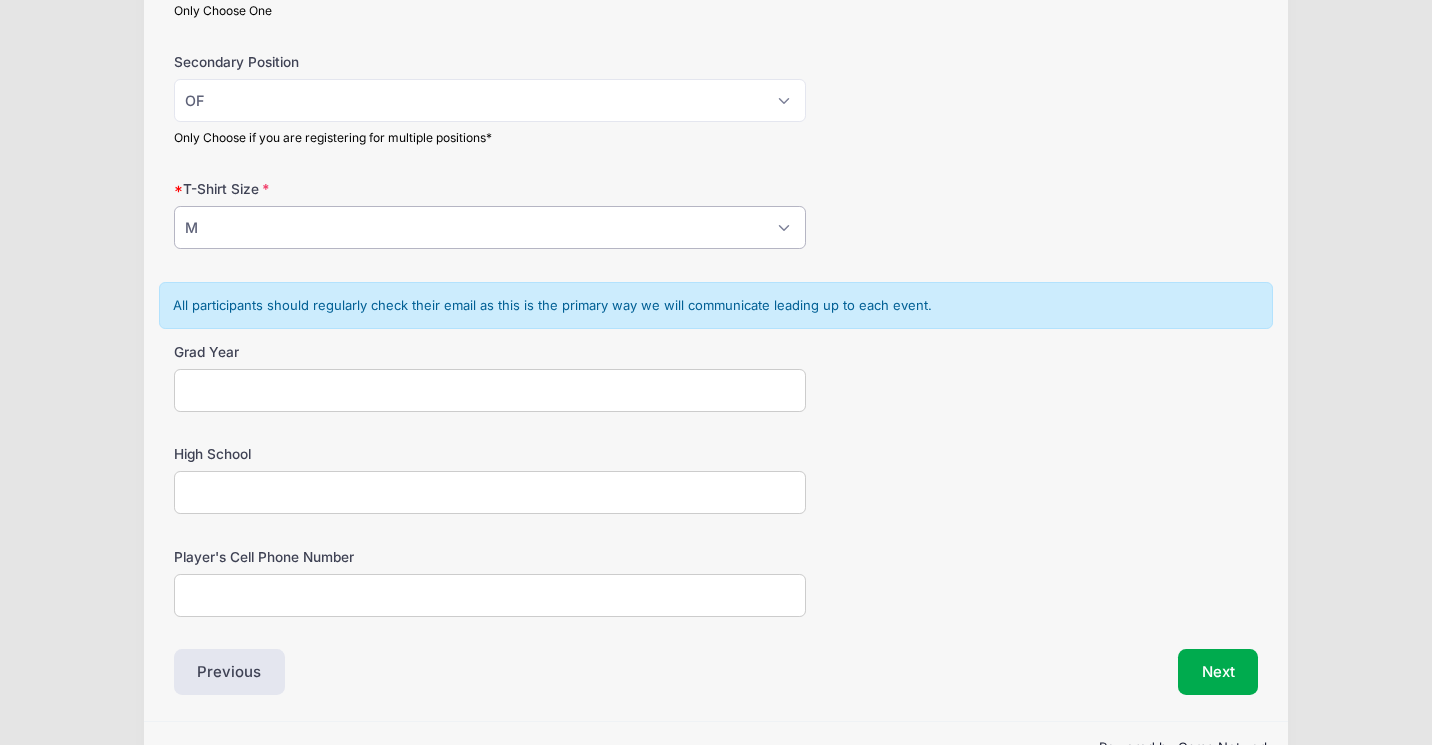 scroll, scrollTop: 1272, scrollLeft: 0, axis: vertical 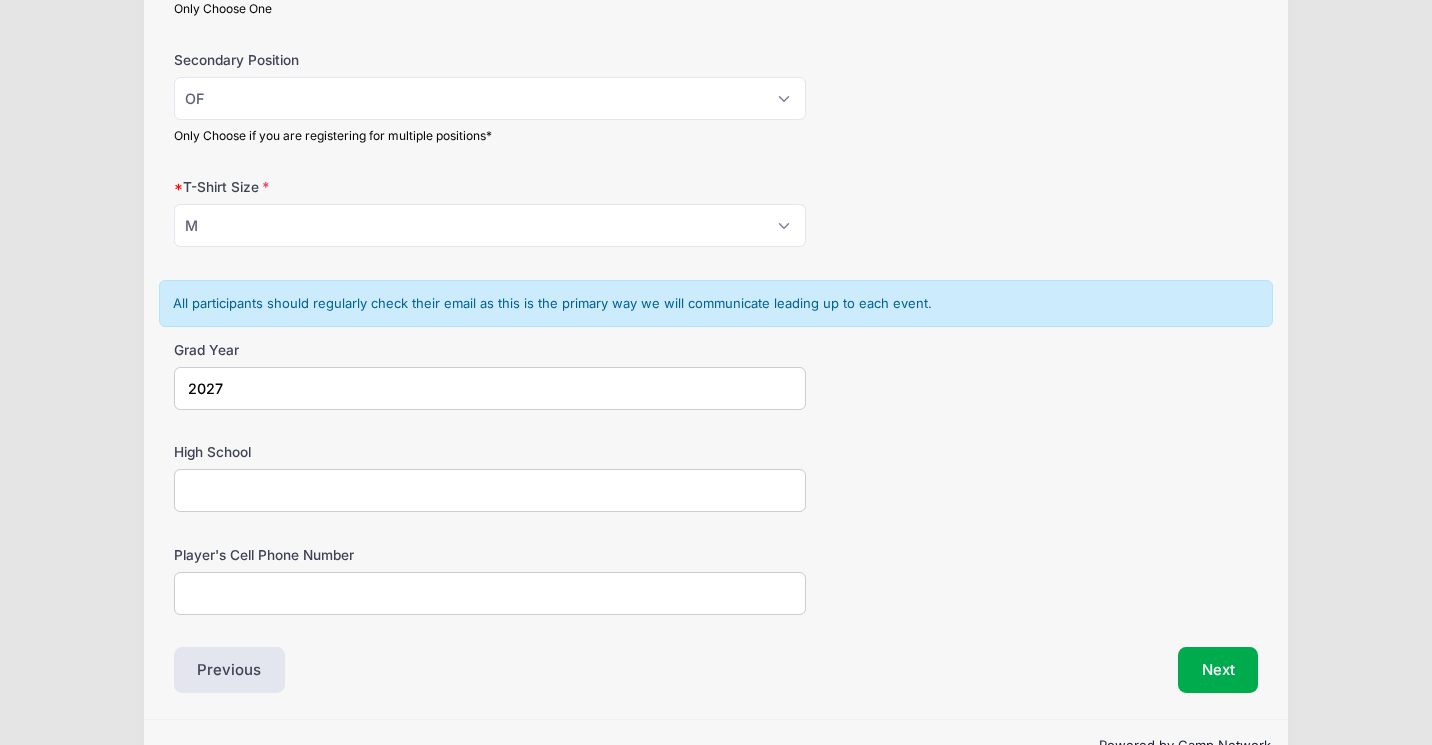 type on "2027" 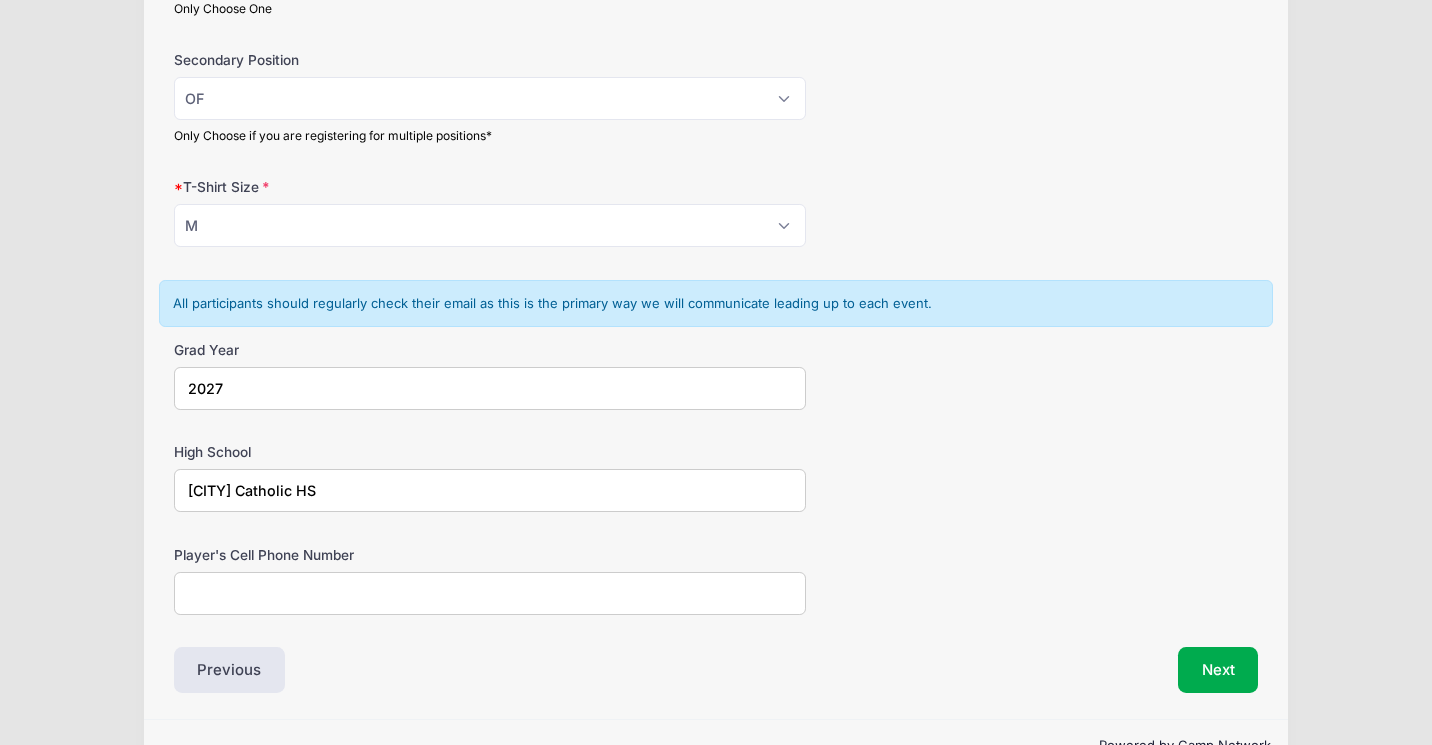 type on "Pensacola Catholic HS" 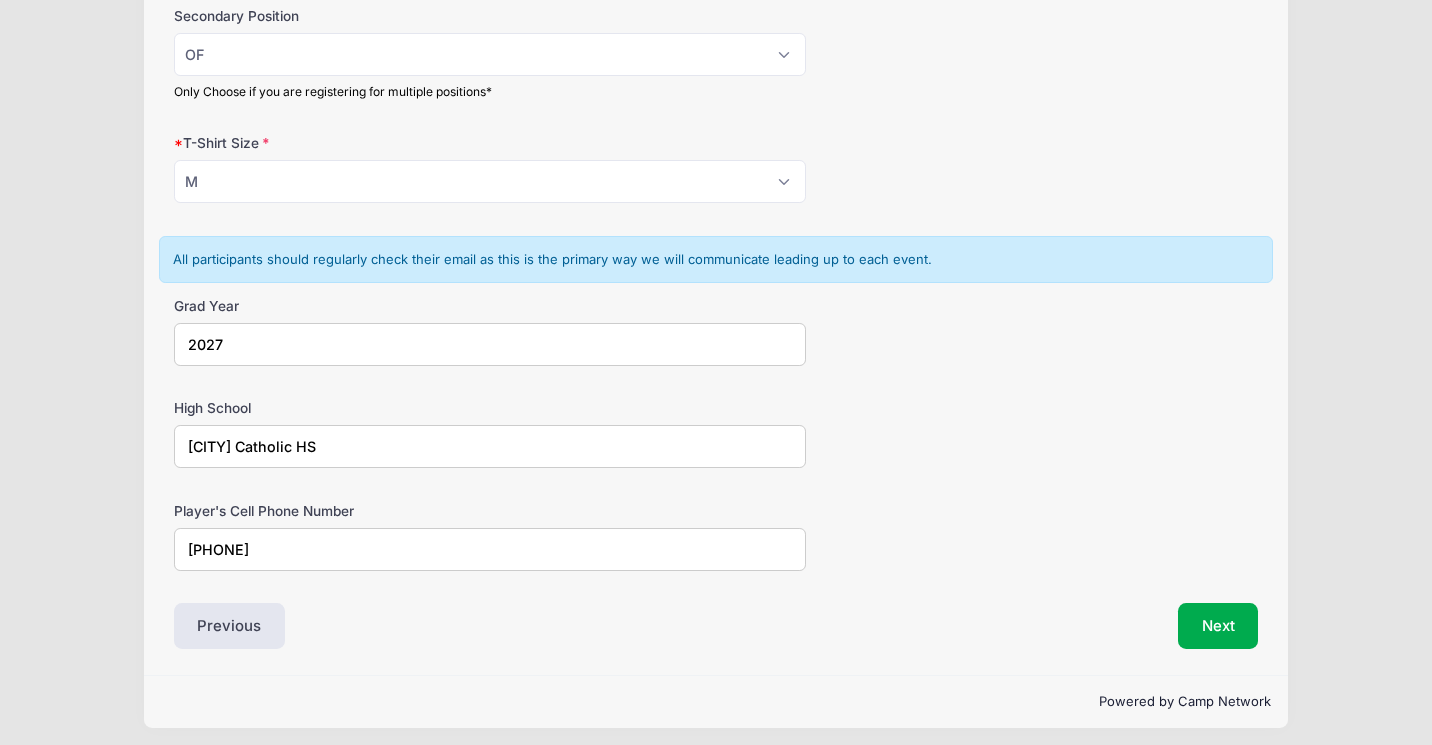 scroll, scrollTop: 1315, scrollLeft: 0, axis: vertical 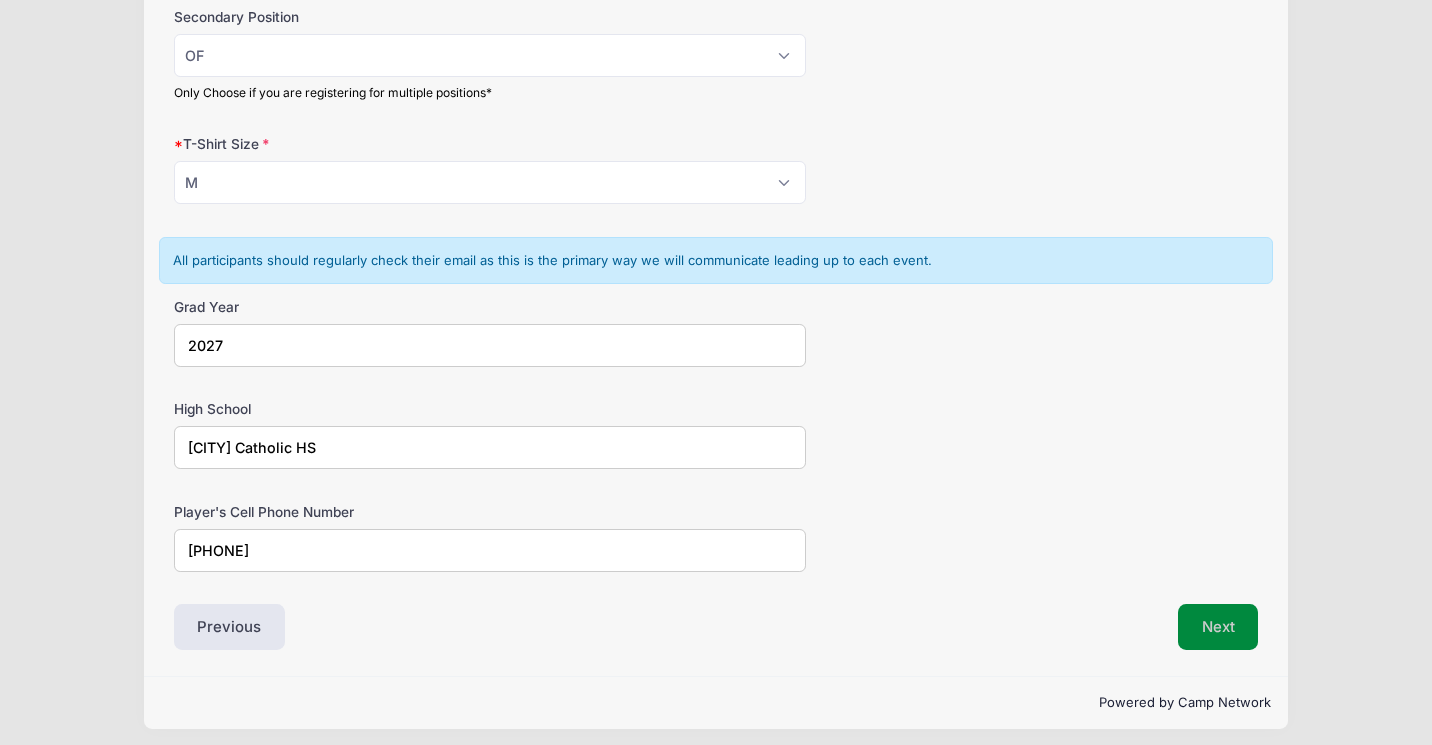 type on "5714203064" 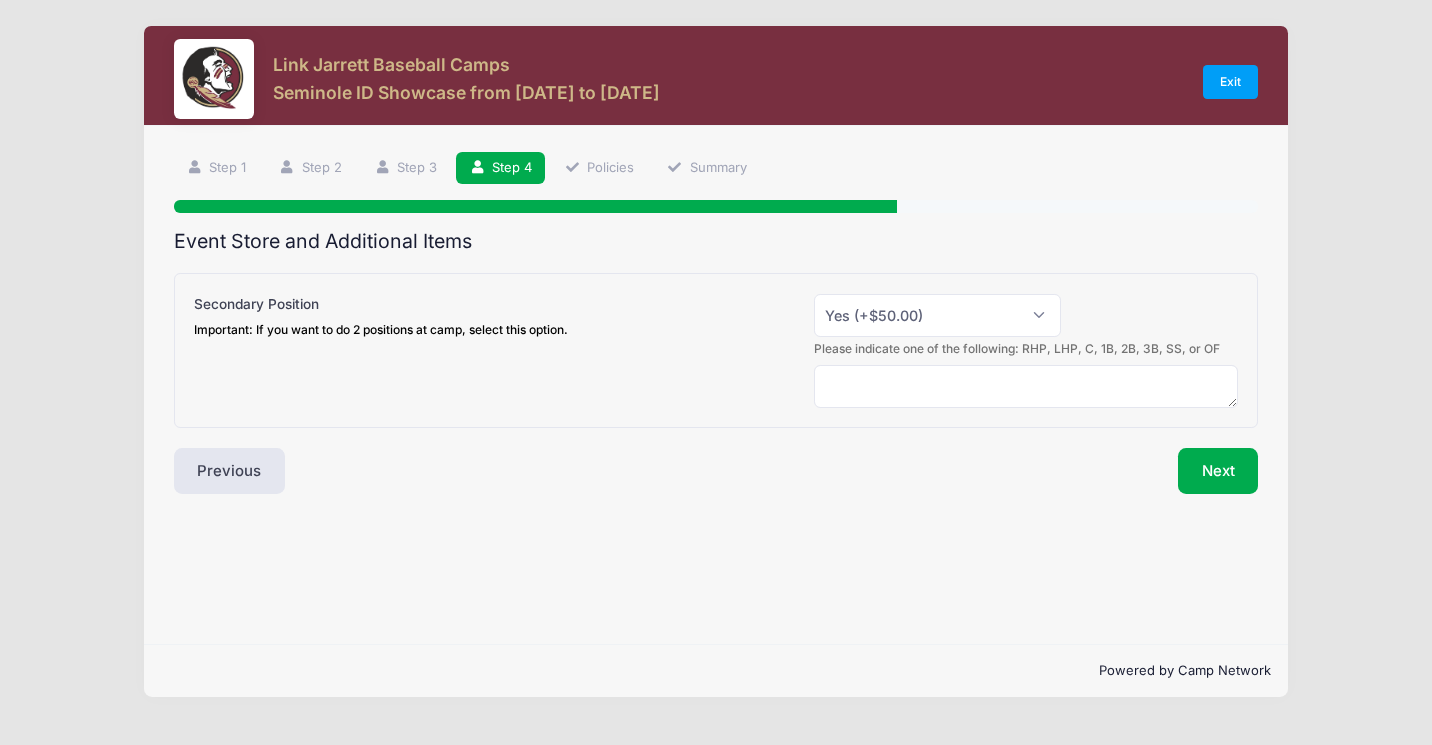scroll, scrollTop: 0, scrollLeft: 0, axis: both 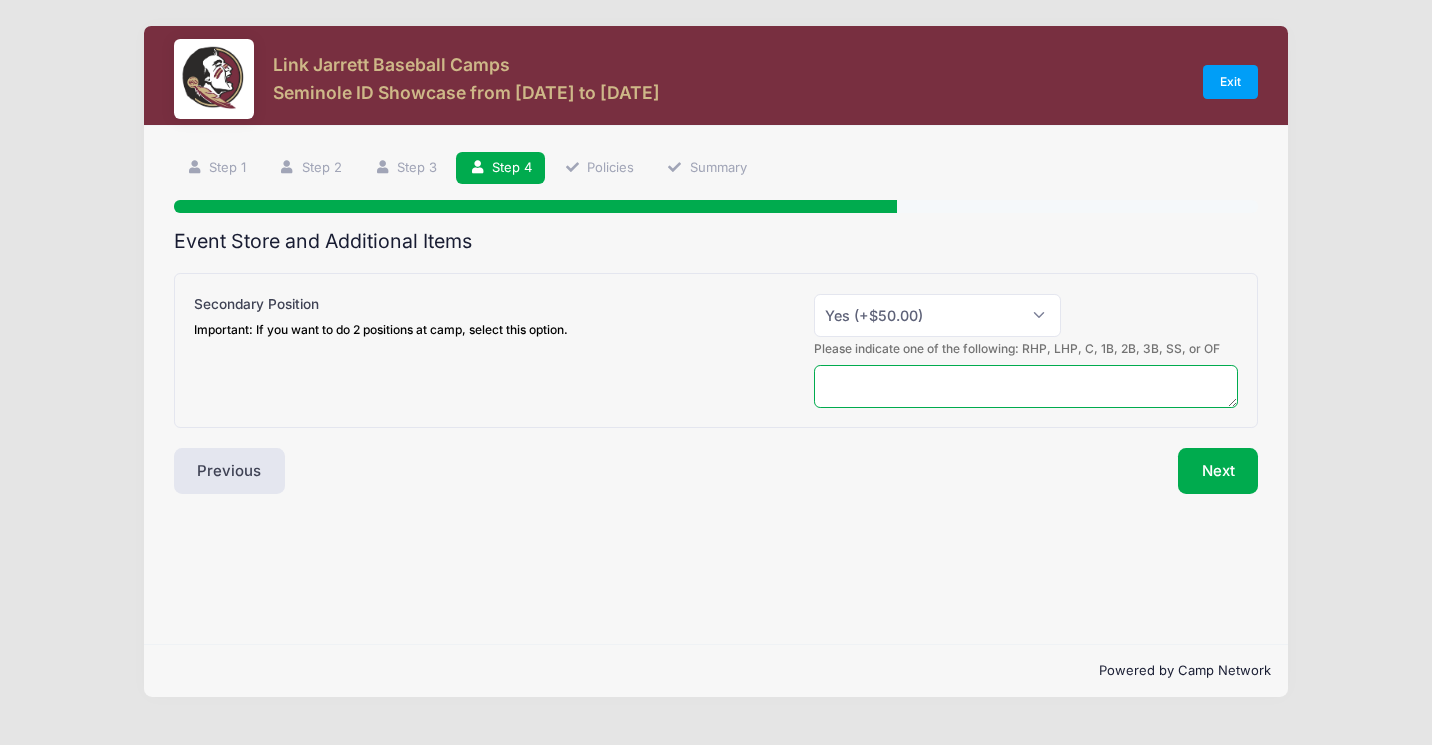 click at bounding box center [1026, 386] 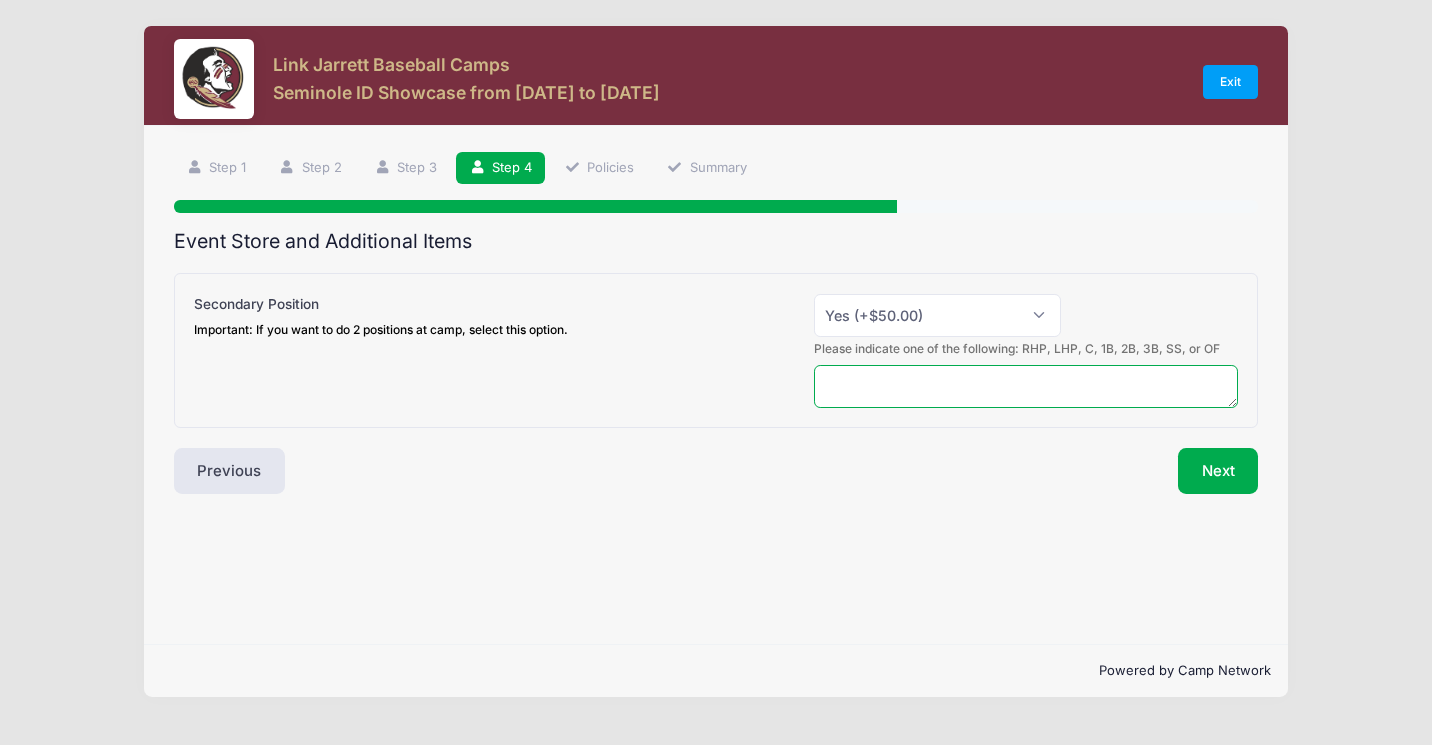 click at bounding box center (1026, 386) 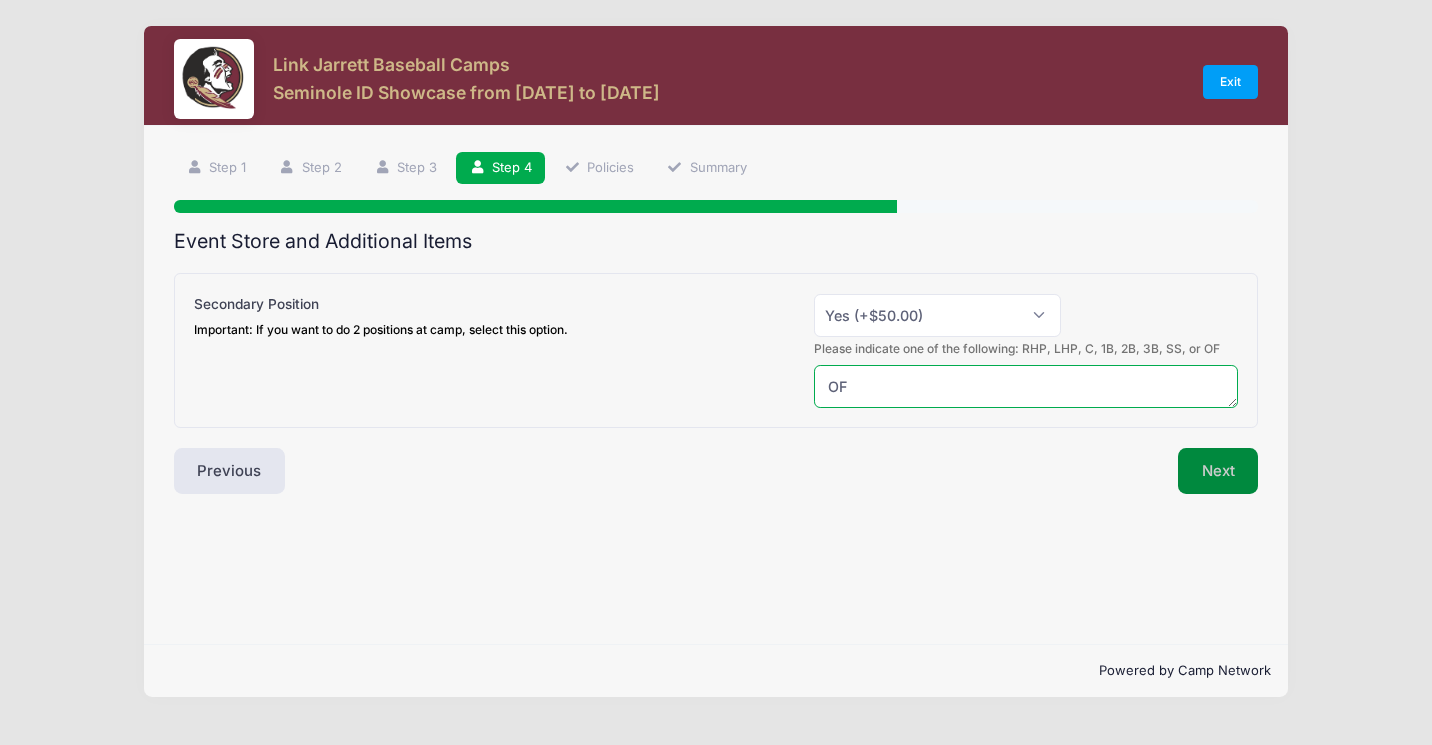 type on "OF" 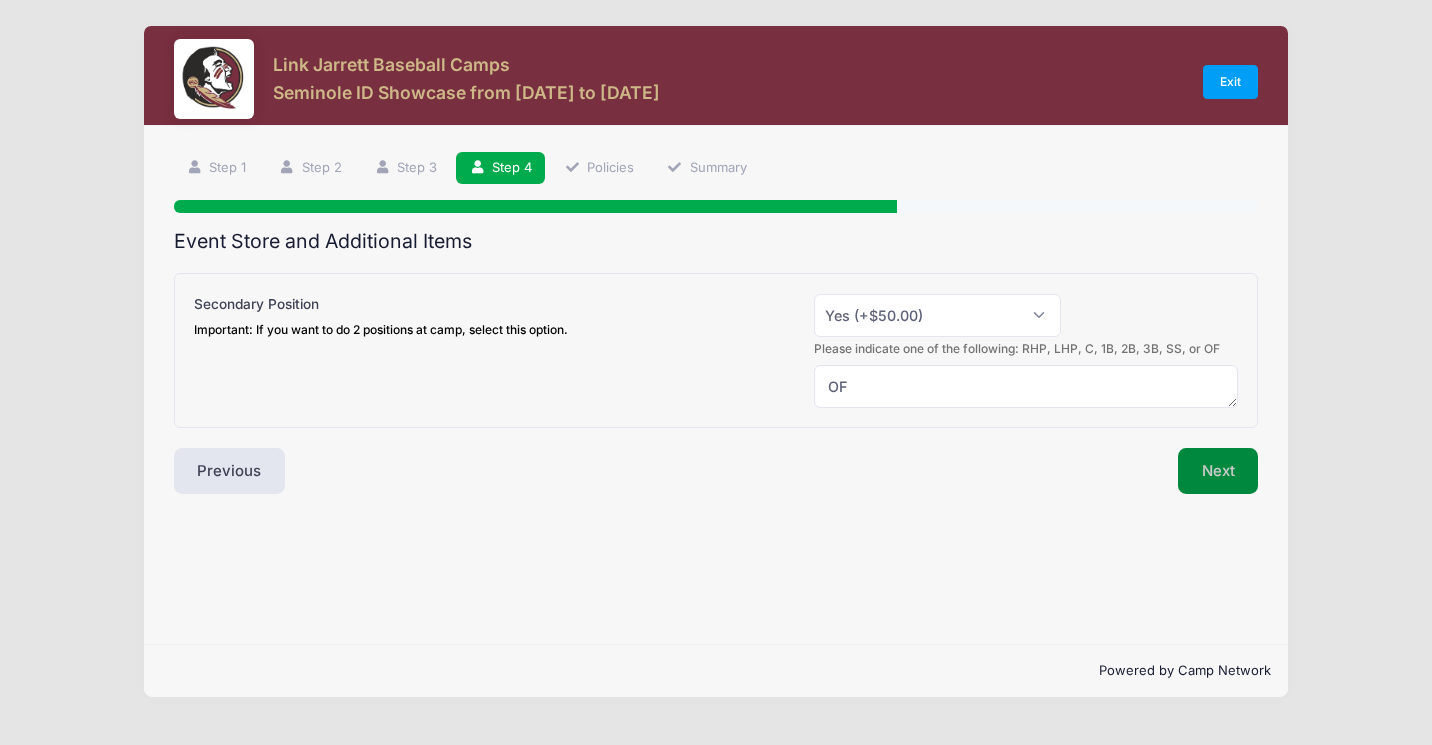 click on "Next" at bounding box center [1218, 471] 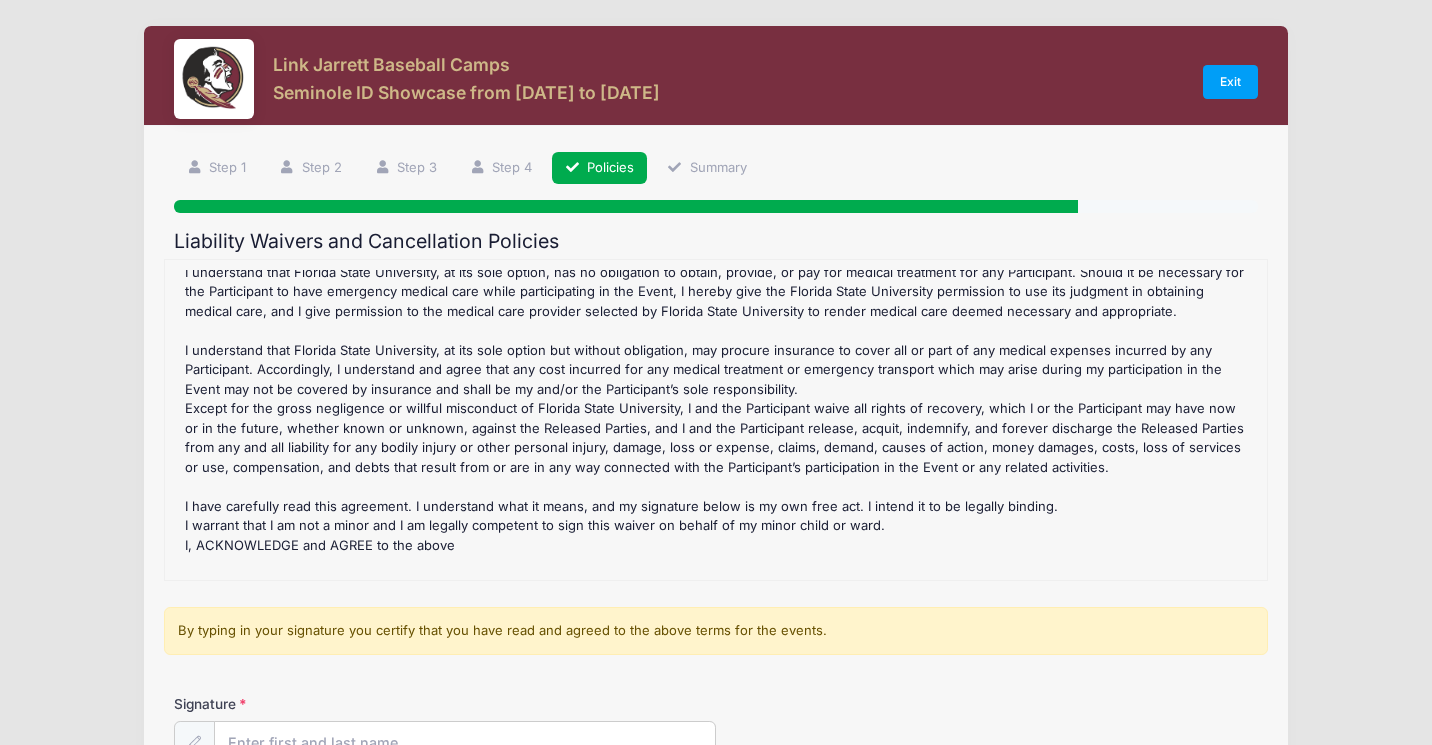 scroll, scrollTop: 688, scrollLeft: 0, axis: vertical 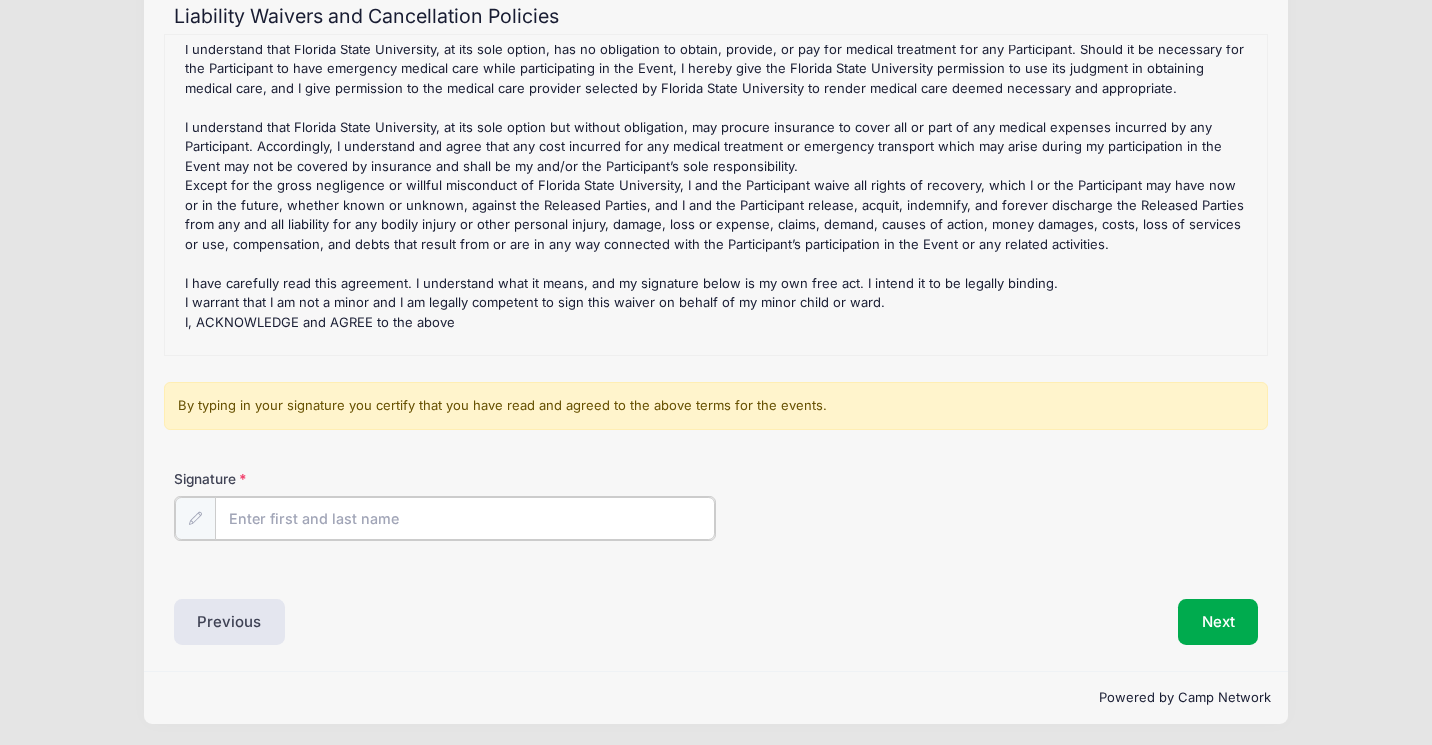 click on "Signature" at bounding box center (465, 518) 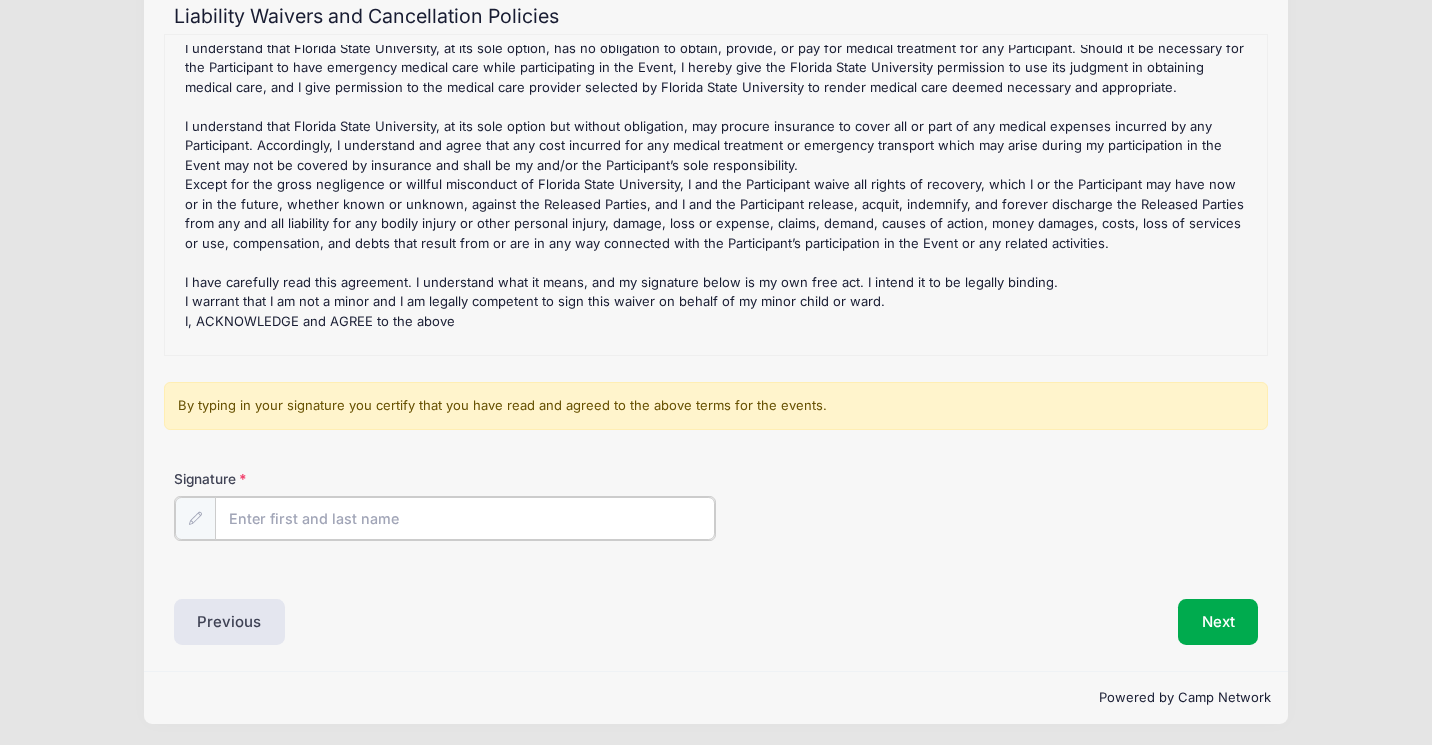 scroll, scrollTop: 688, scrollLeft: 0, axis: vertical 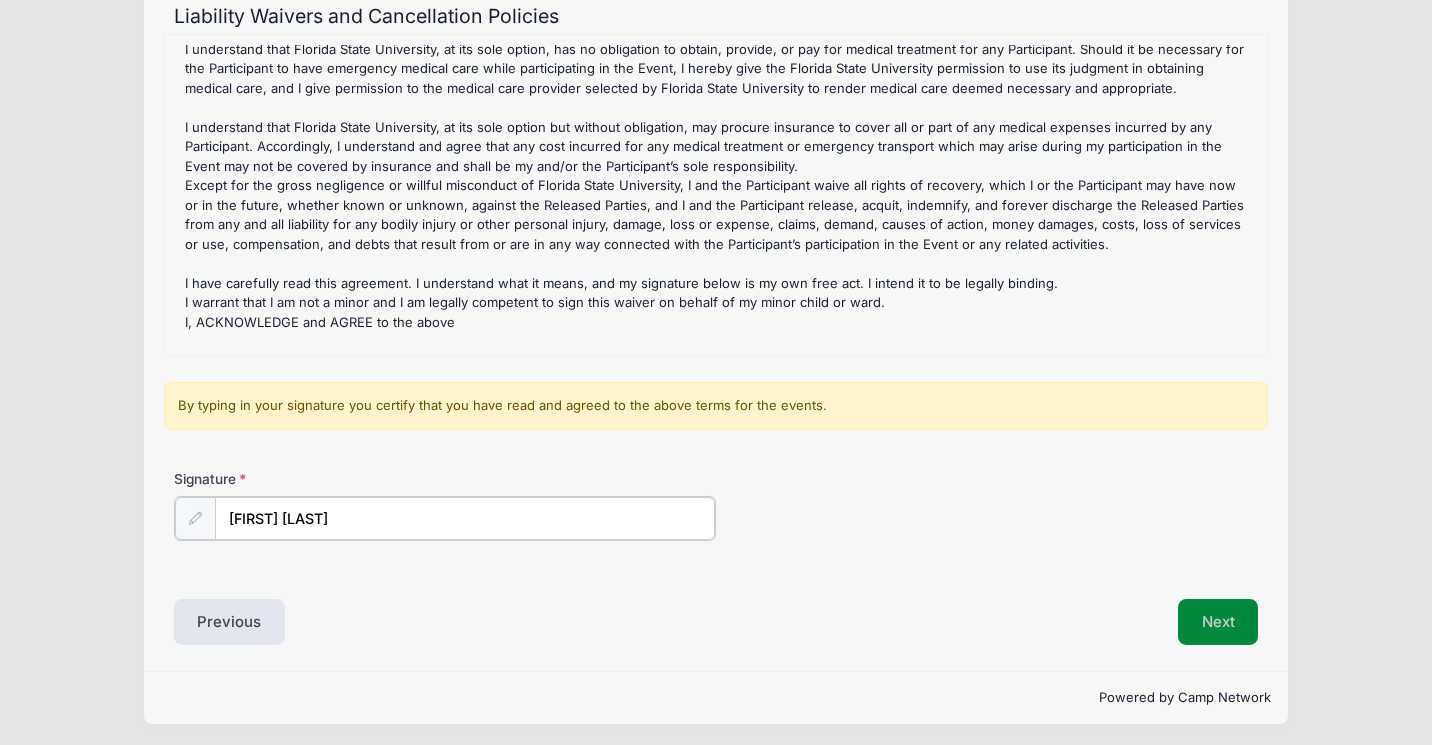type on "[FIRST] [LAST]" 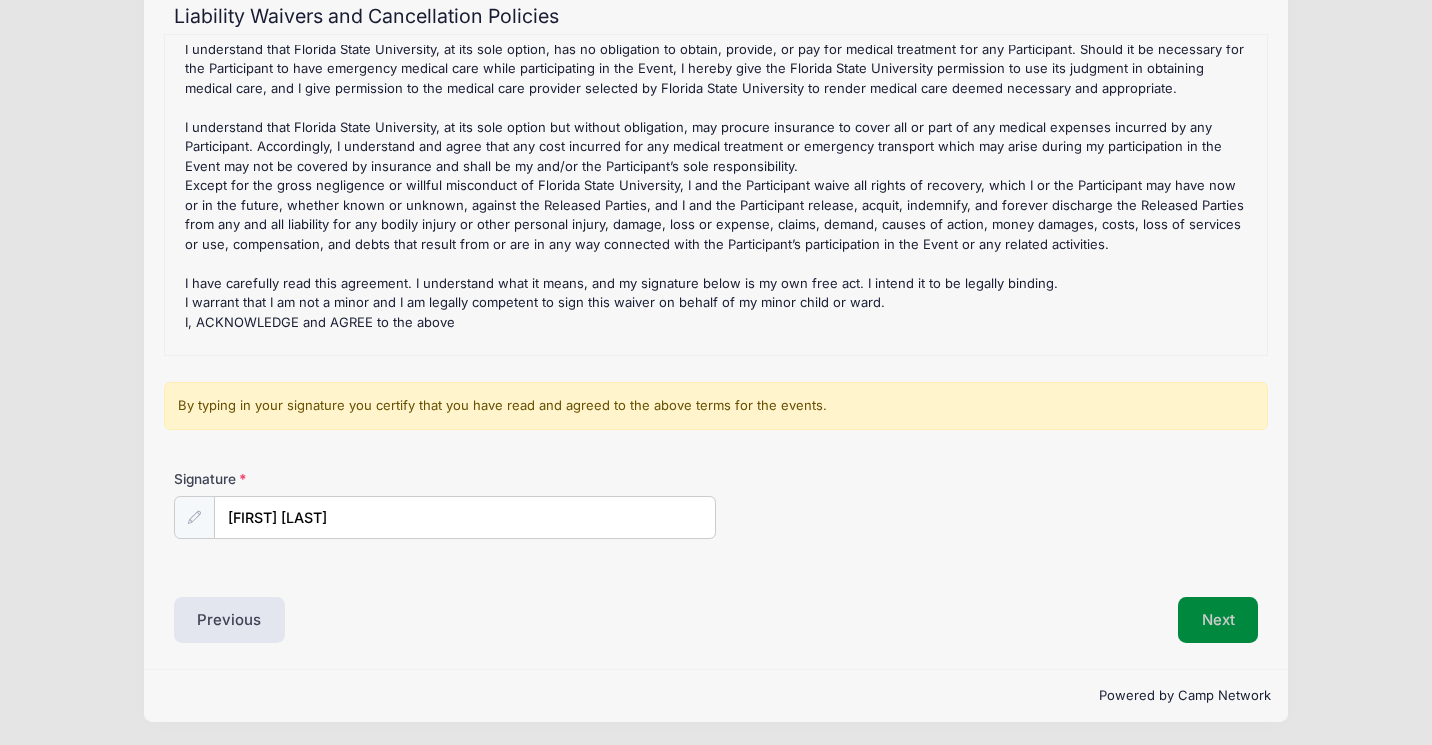click on "Next" at bounding box center (1218, 620) 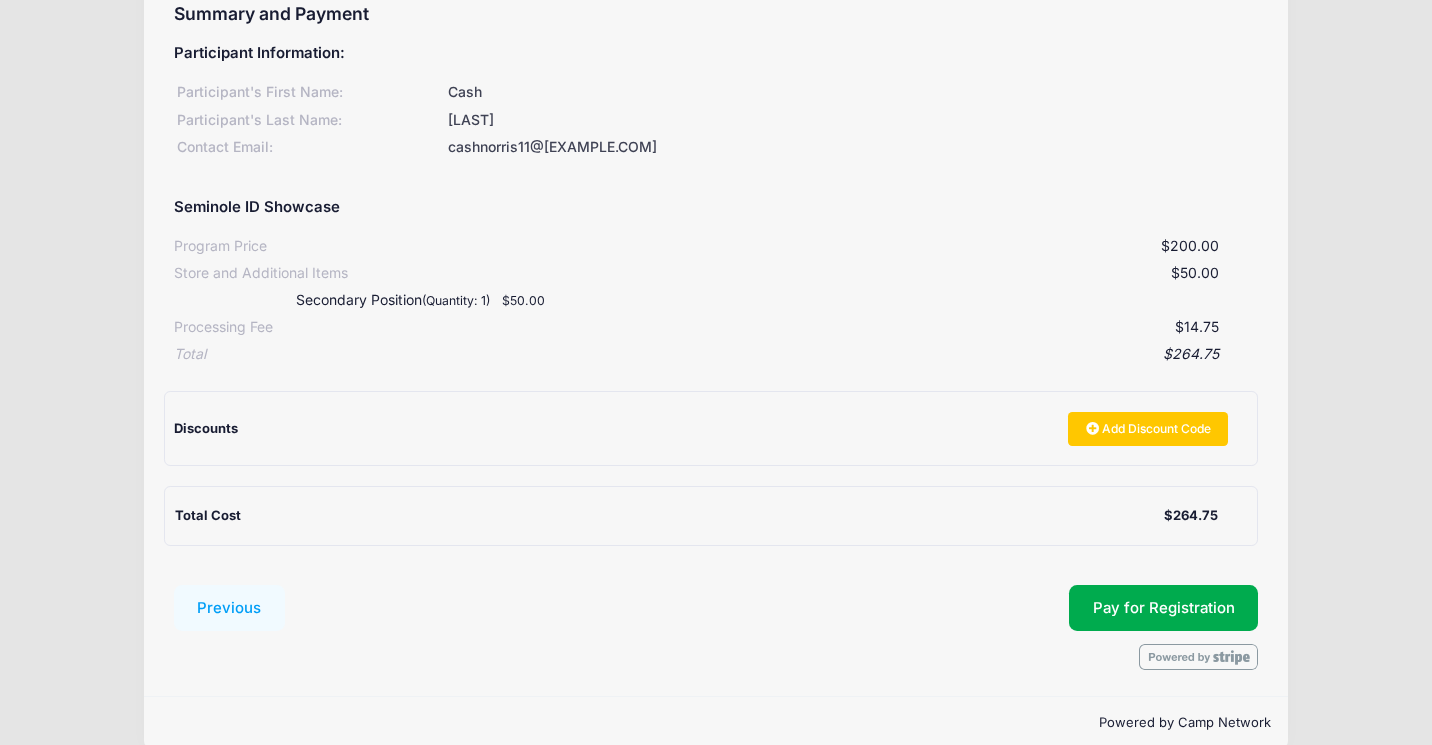scroll, scrollTop: 230, scrollLeft: 0, axis: vertical 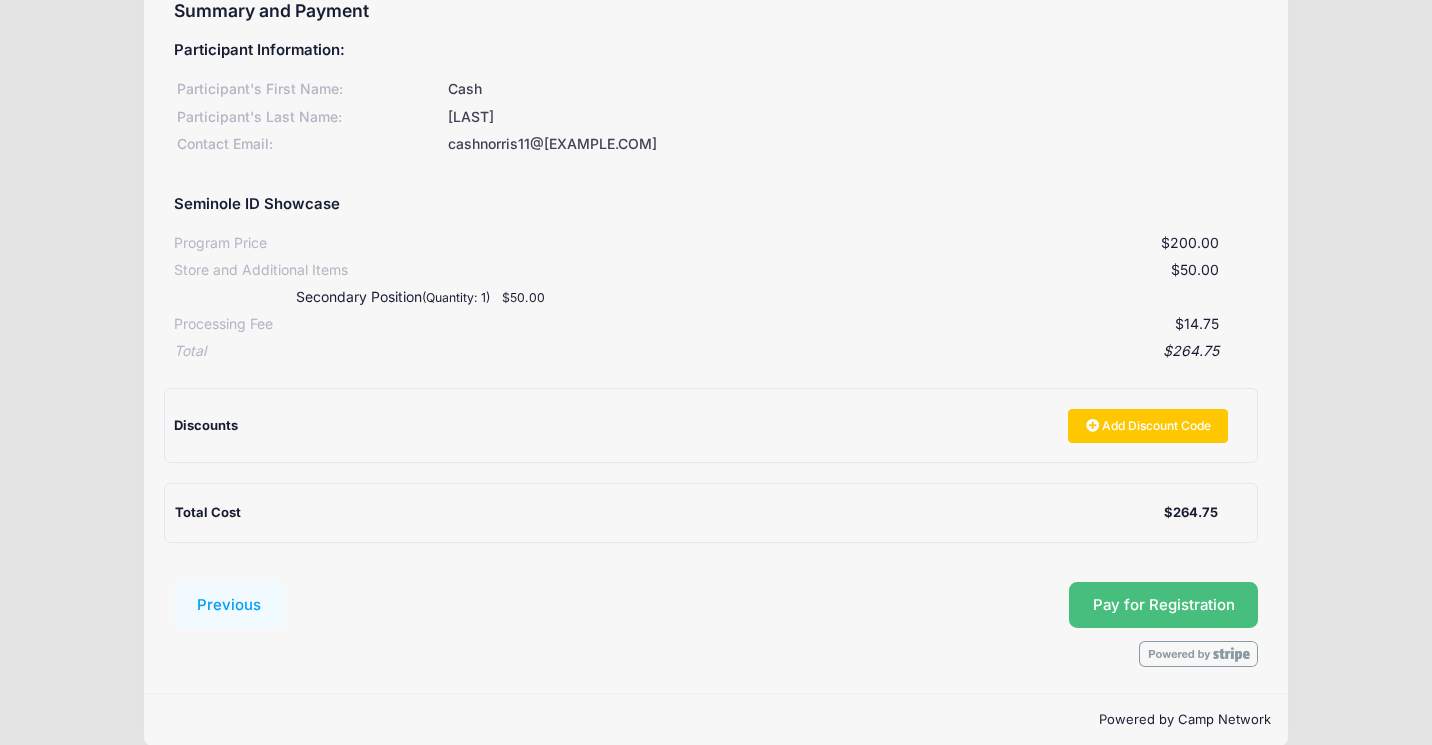 click on "Pay for Registration" at bounding box center (1164, 605) 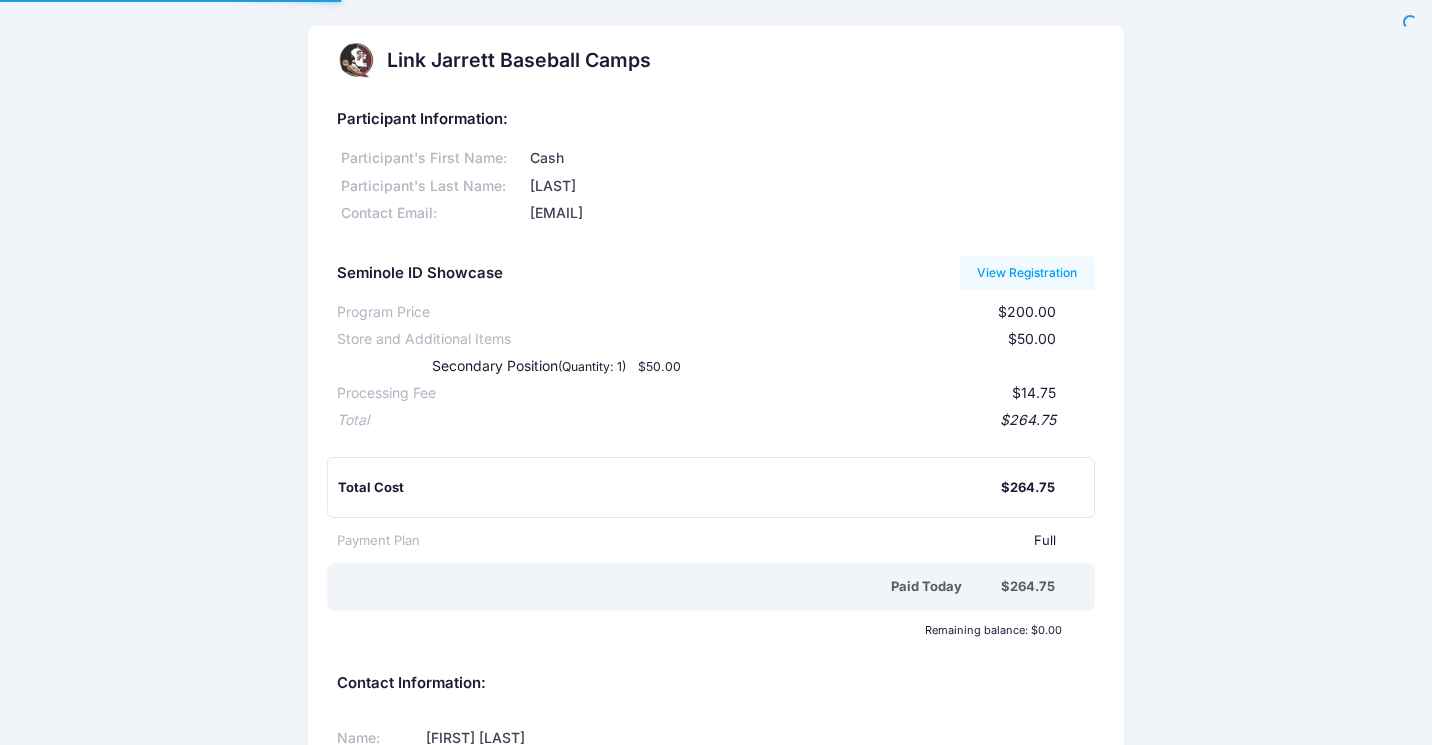 scroll, scrollTop: 0, scrollLeft: 0, axis: both 